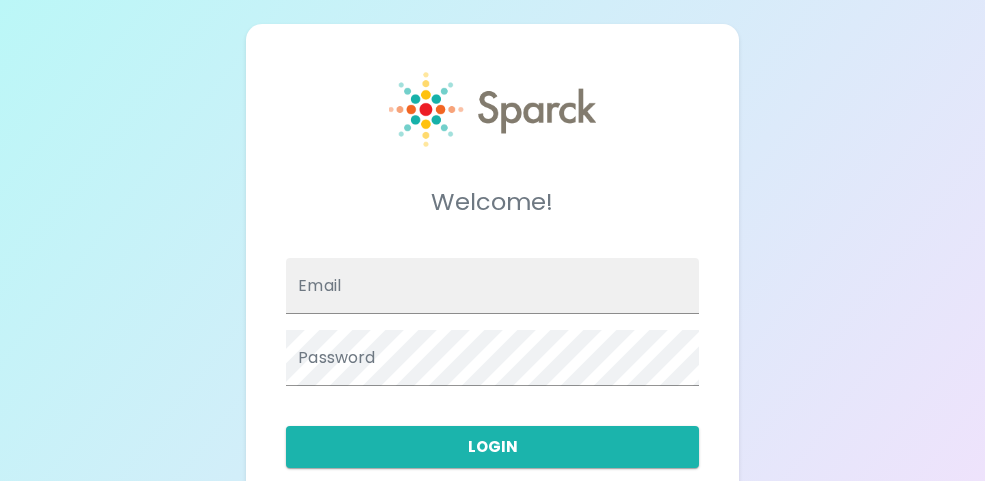 scroll, scrollTop: 0, scrollLeft: 0, axis: both 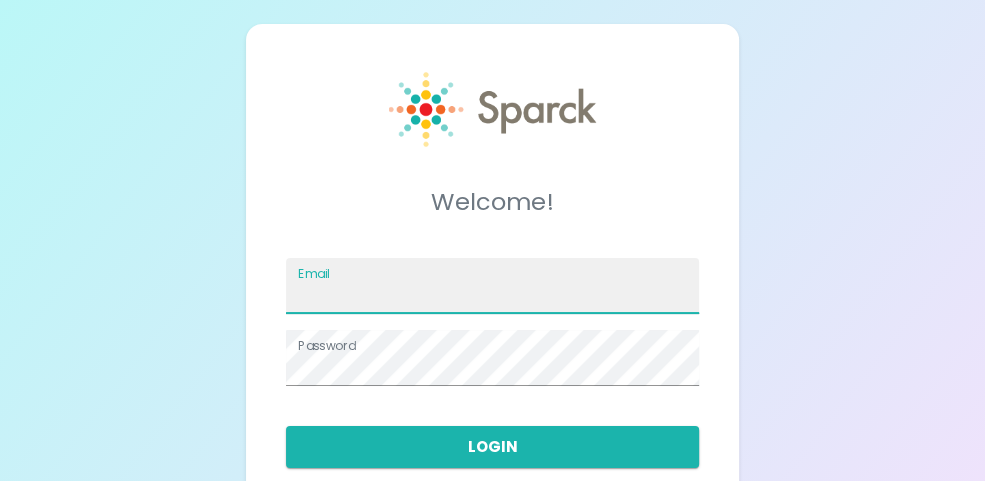 click on "Email" at bounding box center [492, 286] 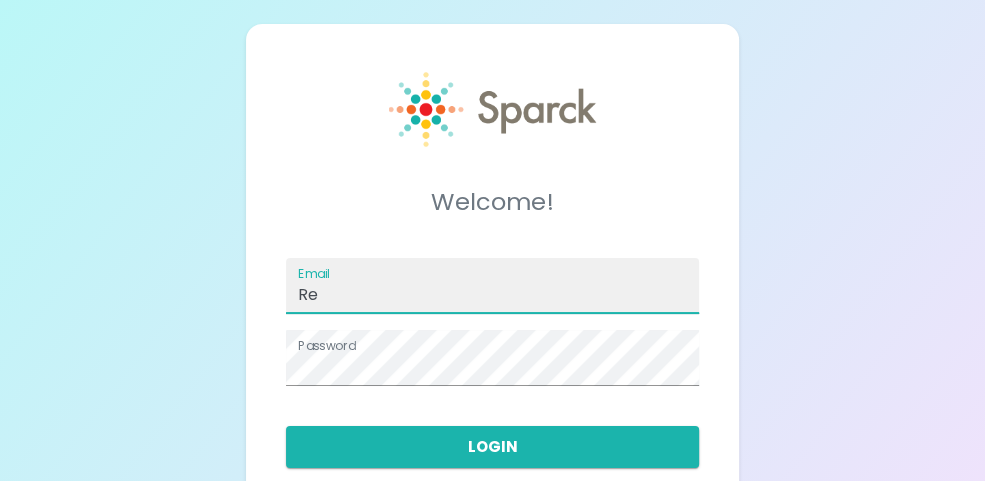 type on "R" 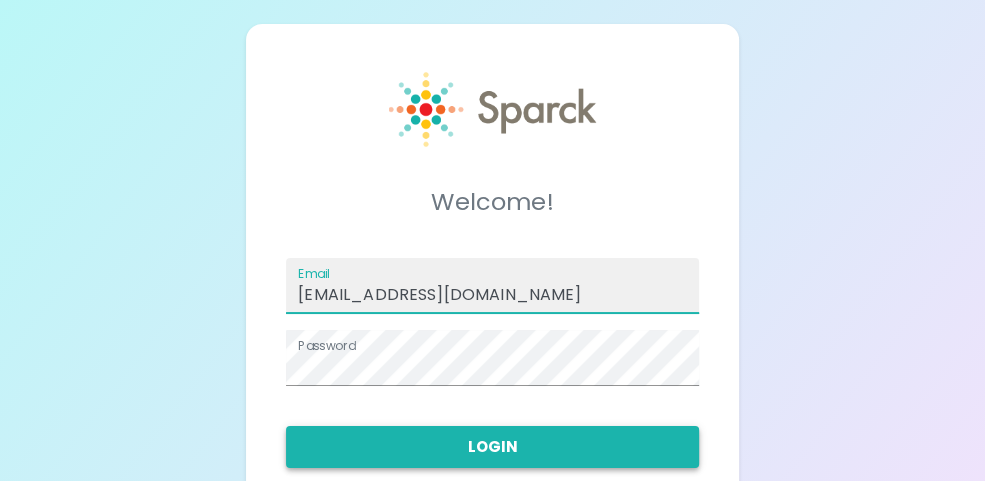 type on "mloncich@sfbaycoffee.com" 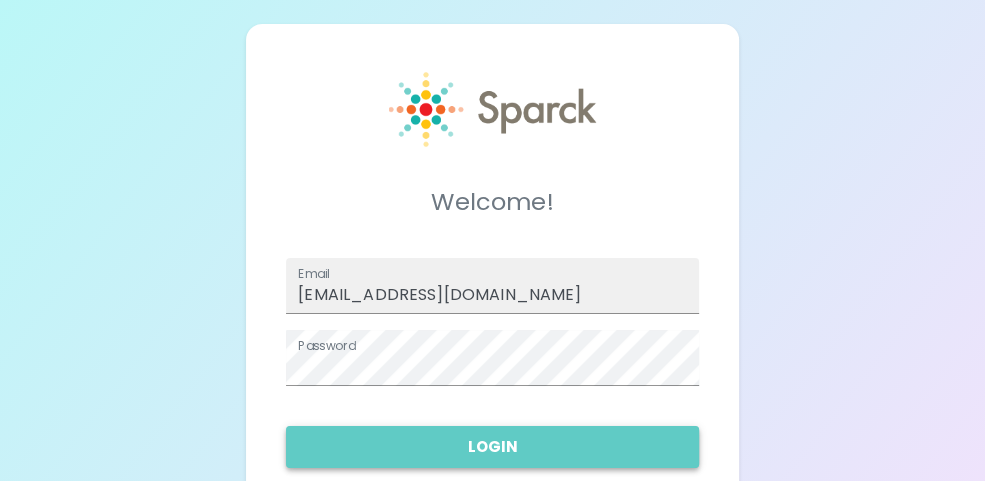 click on "Login" at bounding box center [492, 447] 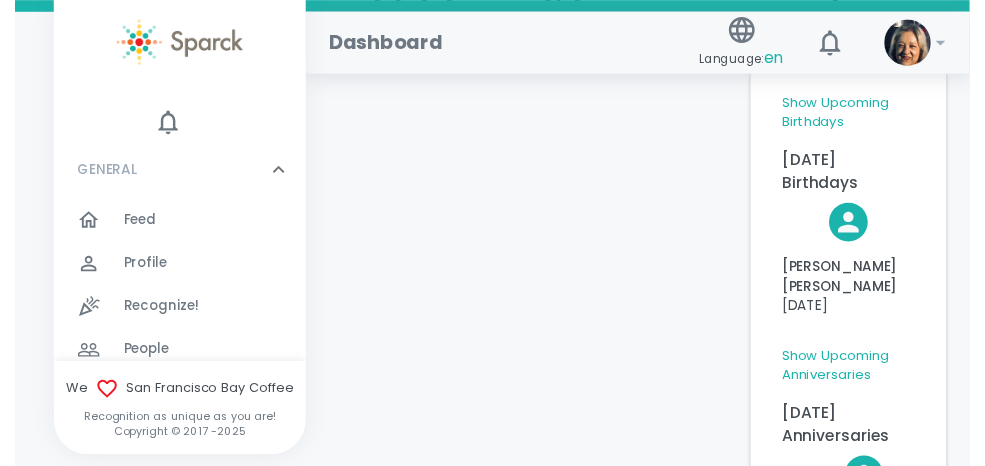 scroll, scrollTop: 156, scrollLeft: 0, axis: vertical 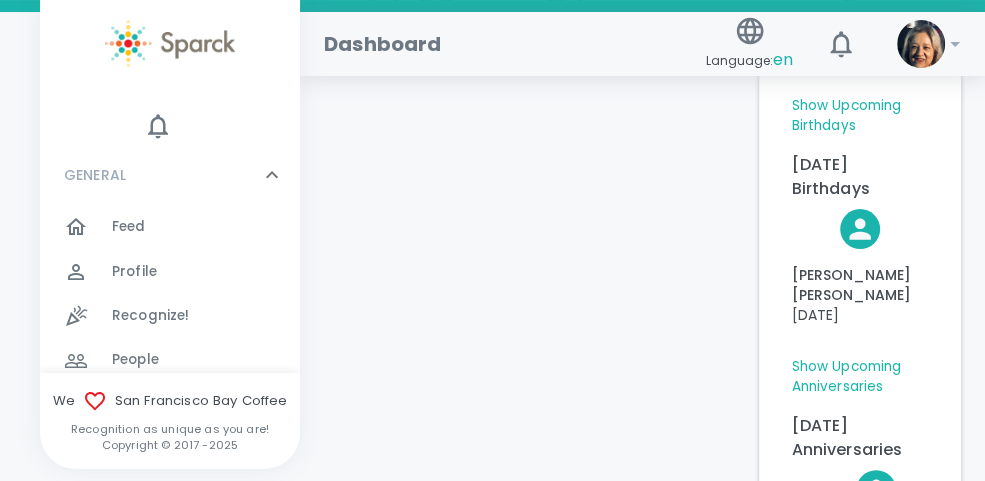 click on "Feed" at bounding box center [129, 227] 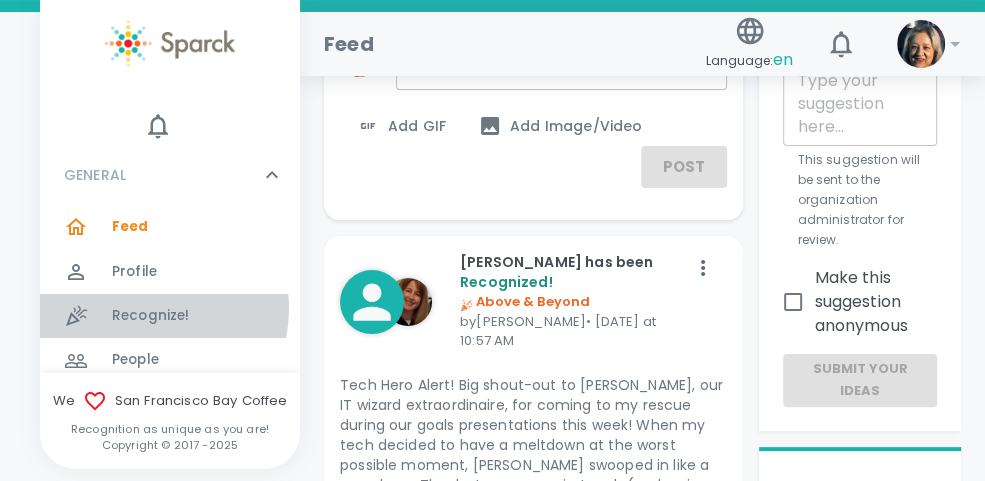 click on "Recognize!" at bounding box center (151, 316) 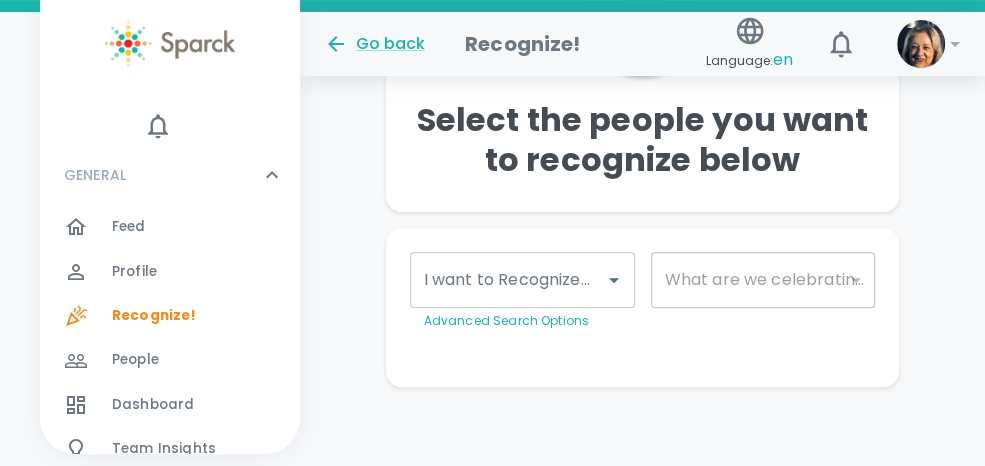 scroll, scrollTop: 324, scrollLeft: 0, axis: vertical 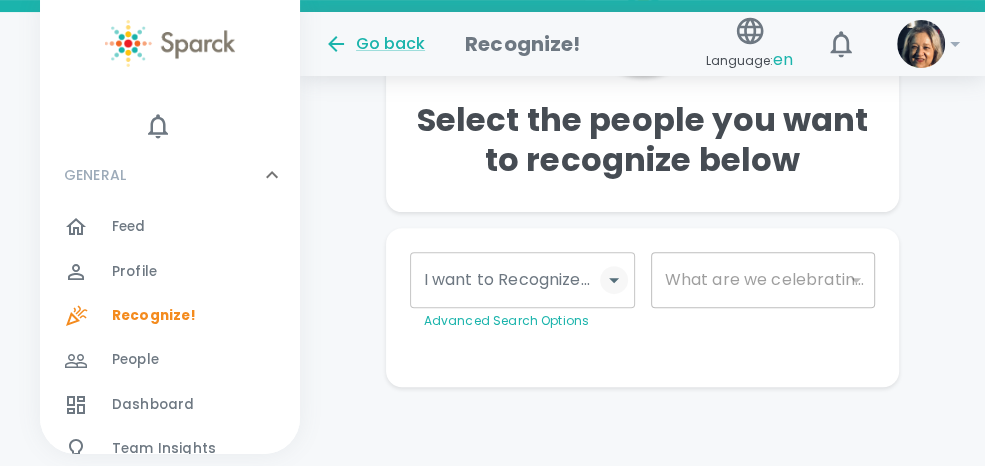 click 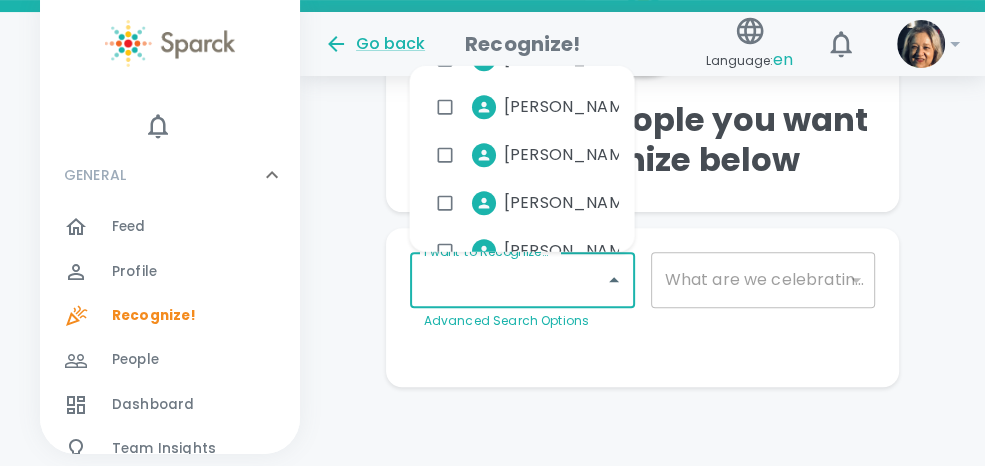 scroll, scrollTop: 700, scrollLeft: 0, axis: vertical 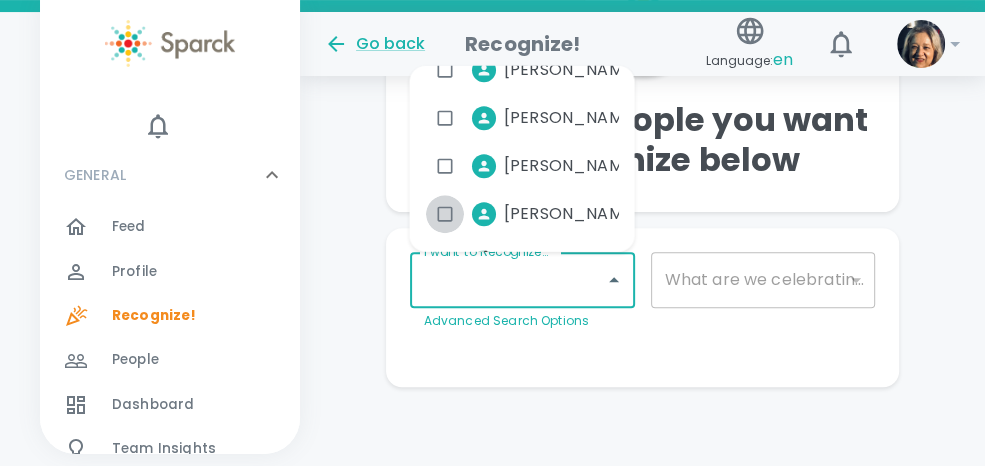 click at bounding box center (444, 213) 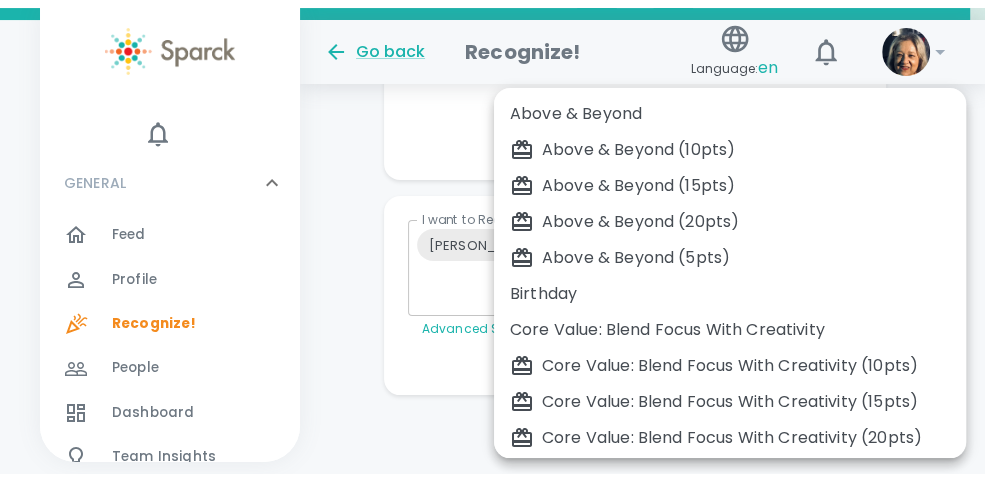 scroll, scrollTop: 309, scrollLeft: 0, axis: vertical 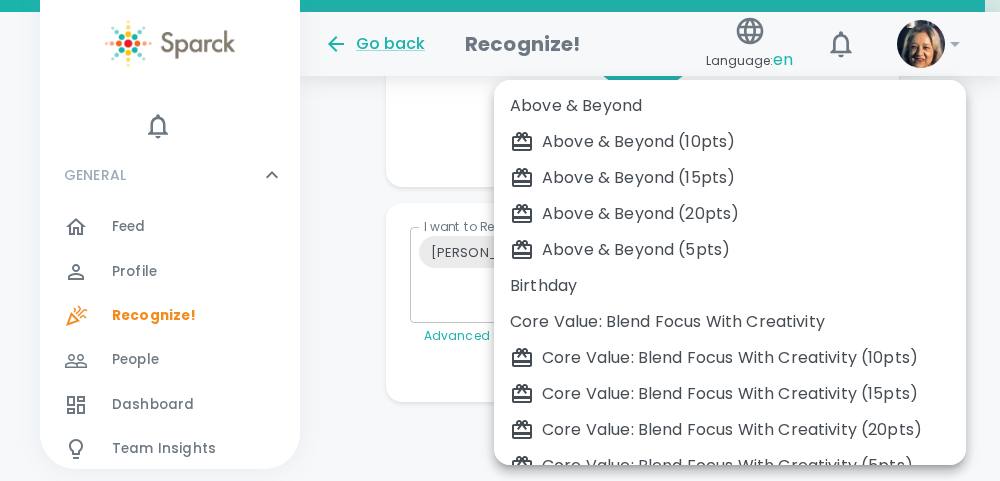 click on "Skip Navigation   Go back Recognize! Language:  en ! GENERAL 0 Feed 0 Profile 0 Recognize! 0 People 0 Dashboard 0 Team Insights 0 Pulse Surveys 0 Who are we going to recognize today? Amanda Geer I want to Recognize... Amanda Geer I want to Recognize... Advanced Search Options What are we celebrating? ​ What are we celebrating? Personalize Your Recognition  ("Sparck") Need Some Ideas?   Add GIF Add Image/Video Add Card Make This Private Preview Send English Español Above & Beyond Above & Beyond (10pts) Above & Beyond (15pts) Above & Beyond (20pts) Above & Beyond (5pts) Birthday Core Value:  Blend Focus With Creativity Core Value:  Blend Focus With Creativity (10pts) Core Value:  Blend Focus With Creativity (15pts) Core Value: Blend Focus With Creativity (20pts) Core Value: Blend Focus With Creativity (5pts) Core Value:  Espresso Yourself Core Value:  Espresso Yourself (10pts) Core Value:  Espresso Yourself (15pts) Core Value:  Espresso Yourself (20pts) Core Value:  Espresso Yourself (5pts) Workiversary" at bounding box center (500, 86) 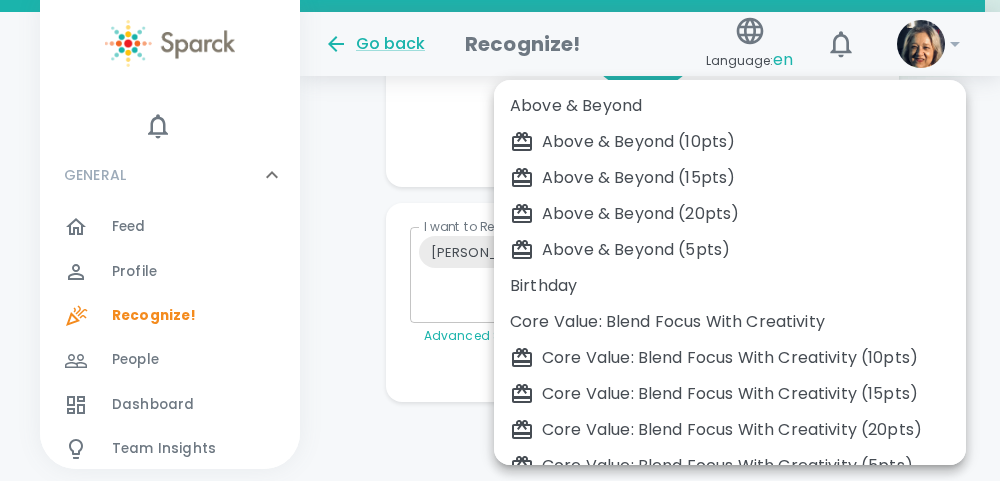 click on "Birthday" at bounding box center [730, 286] 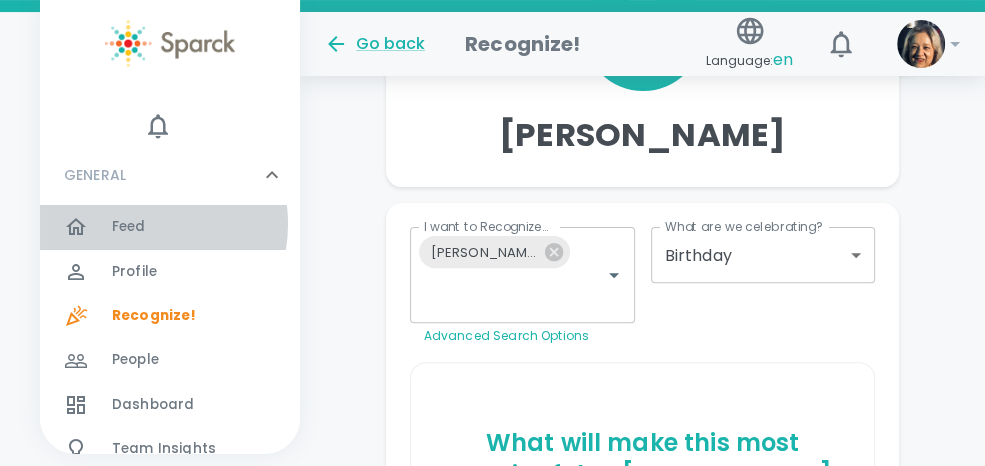 click on "Feed" at bounding box center (129, 227) 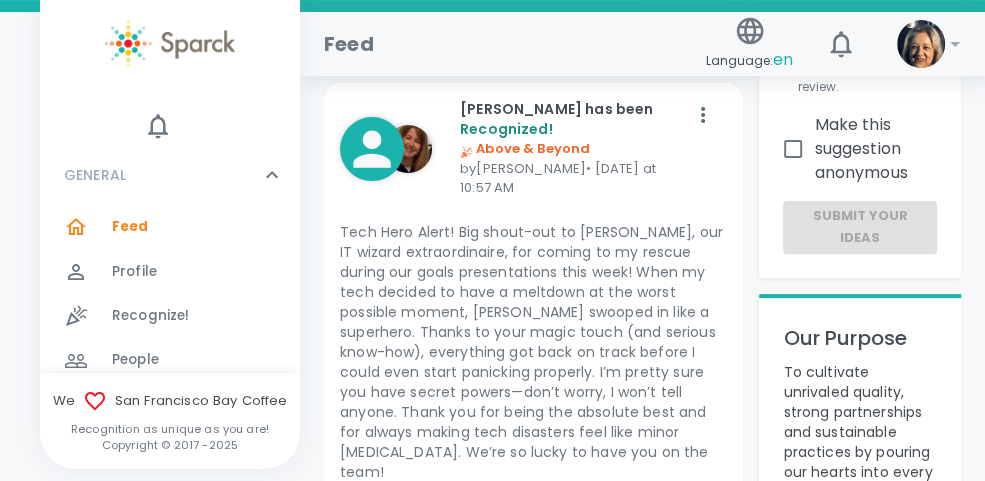 scroll, scrollTop: 730, scrollLeft: 0, axis: vertical 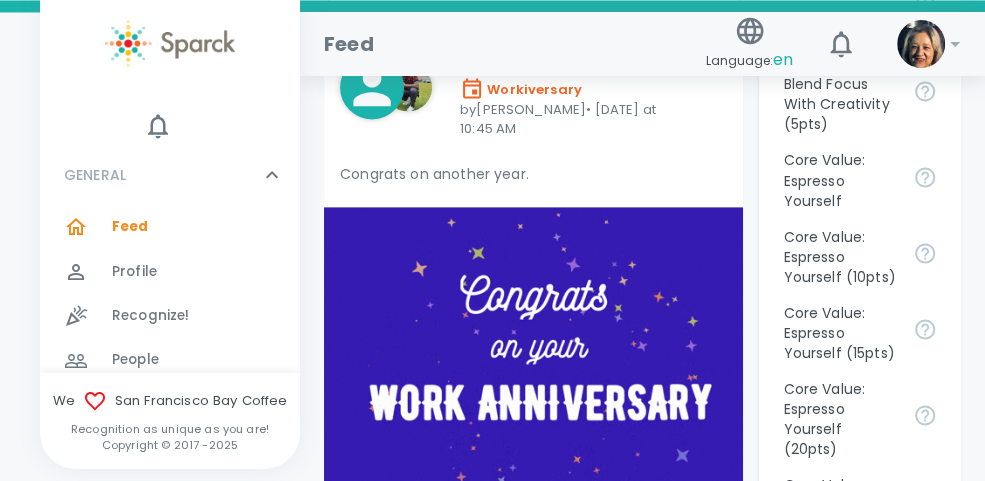 click on "People" at bounding box center (135, 360) 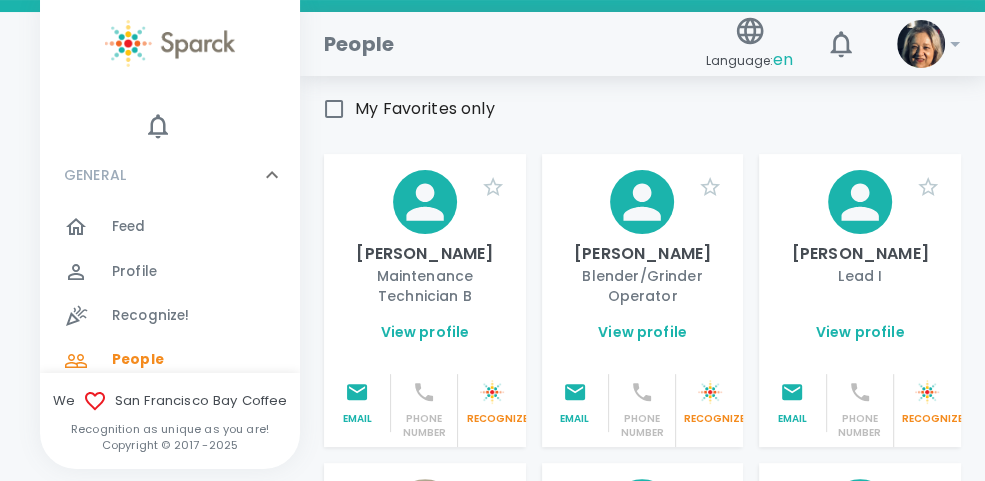 scroll, scrollTop: 2030, scrollLeft: 0, axis: vertical 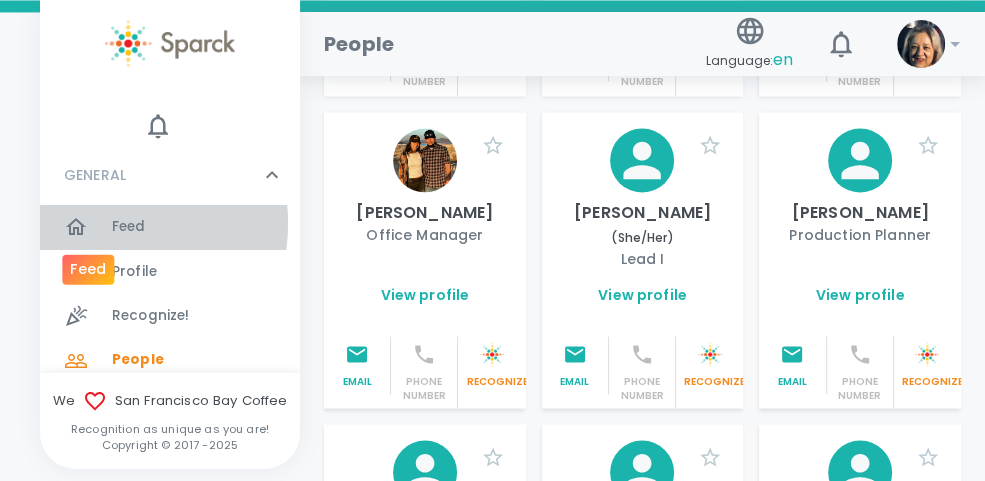 click 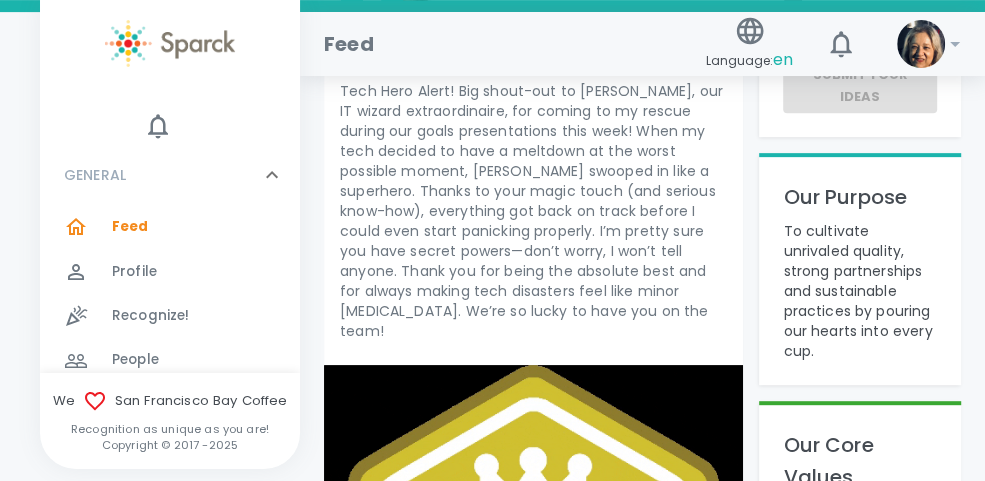 click on "Feed Recognize!   Add GIF Add Image/Video Post Gerry Moreno   has been   Recognized!   Above & Beyond   by  Sherry Walck  •     yesterday at 10:57 AM Tech Hero Alert! Big shout-out to Gerry, our IT wizard extraordinaire, for coming to my rescue during our goals presentations this week!
When my tech decided to have a meltdown at the worst possible moment, Gerry swooped in like a superhero.
Thanks to your magic touch (and serious know-how), everything got back on track before I could even start panicking properly. I’m pretty sure you have secret powers—don’t worry, I won’t tell anyone.
Thank you for being the absolute best and for always making tech disasters feel like minor hiccups. We’re so lucky to have you on the team! David Gutierrez, Yesenia Ruvalcaba and 2 others   Like   Comment Jennifer Greenberg   has been   Recognized!   Birthday   by  Lisa Smoot  •     last Tuesday at 8:44 AM Happy Birthday Jen!! I hope you spend the day being celebrated.   2   Comments   Like   Comment   has been" at bounding box center [642, 6674] 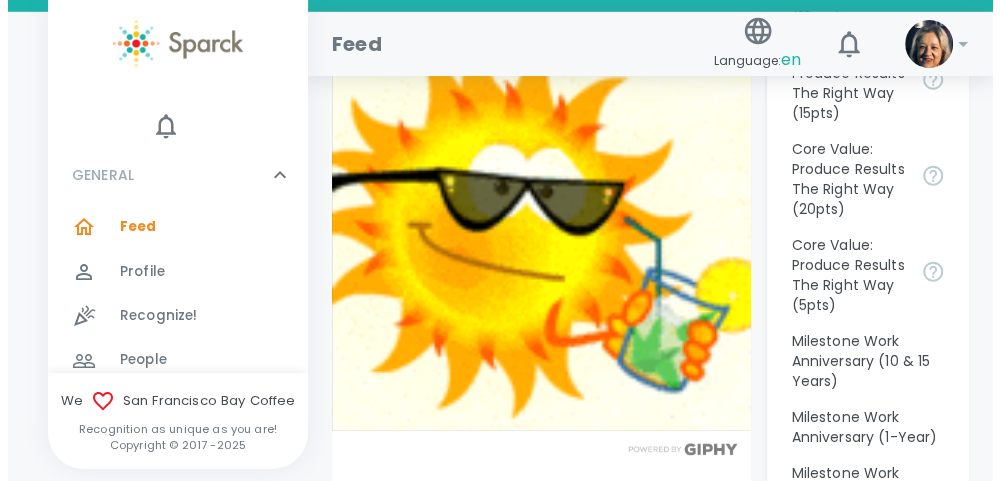 scroll, scrollTop: 3750, scrollLeft: 0, axis: vertical 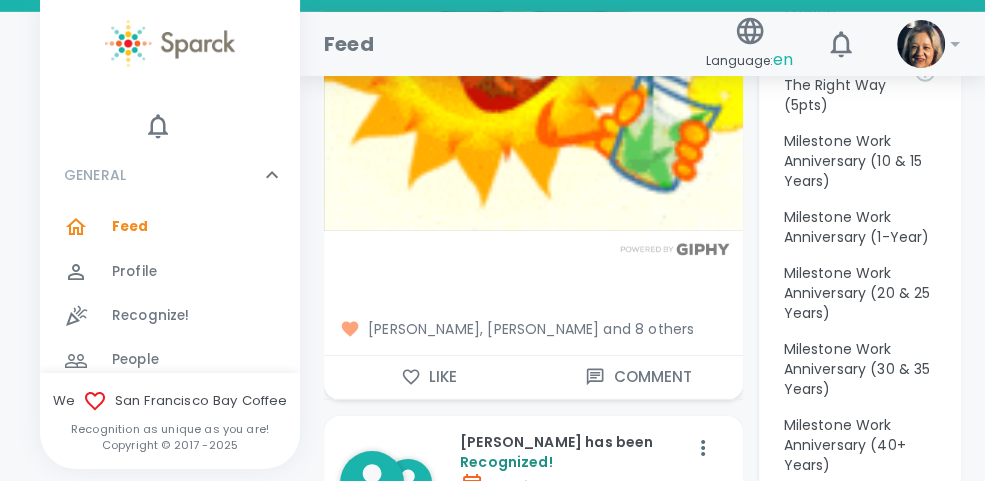 click on "[PERSON_NAME], [PERSON_NAME] and 8 others" at bounding box center [533, 329] 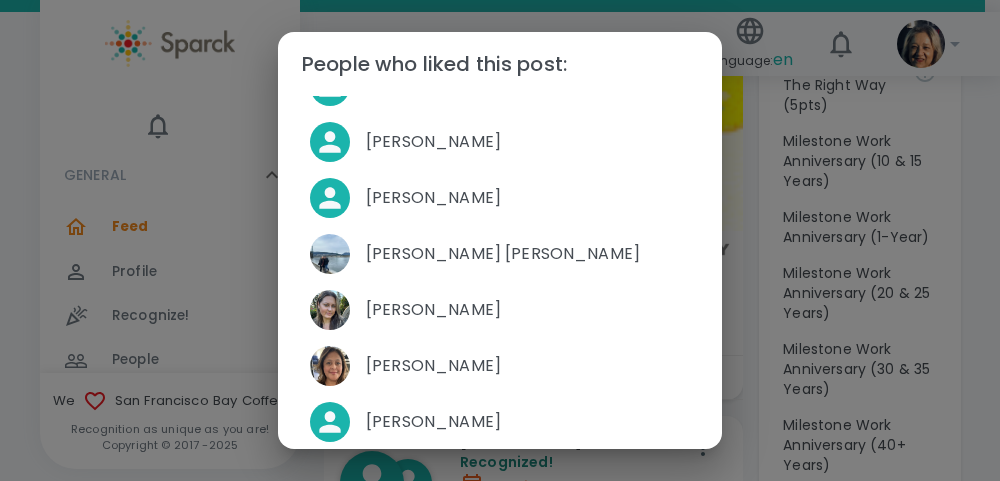 scroll, scrollTop: 222, scrollLeft: 0, axis: vertical 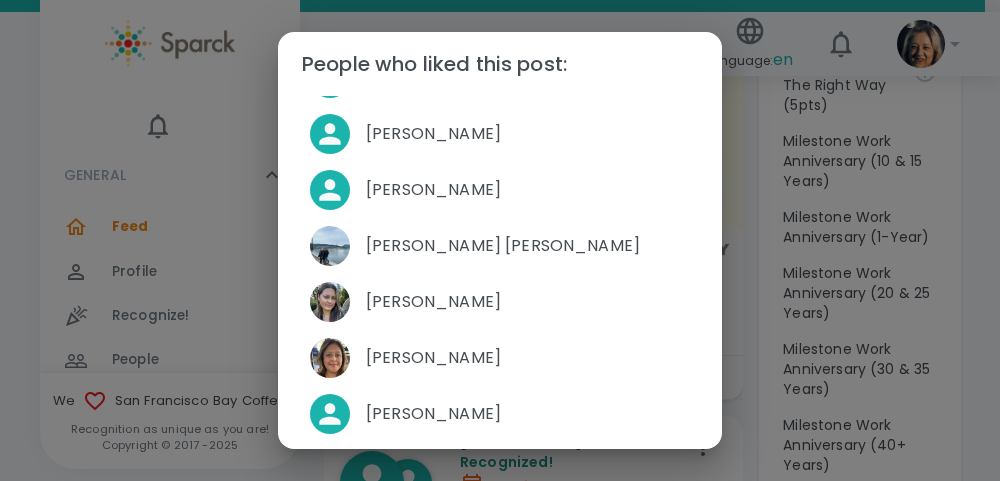 click on "People who liked this post: Sherry Walck Angela Wilfong David Gutierrez Albert Troutman Yesenia Ruvalcaba Joshua Conley Anna Belle Heredia Mackenzie Vega Brenda Jacome Simon Nguyen" at bounding box center (500, 240) 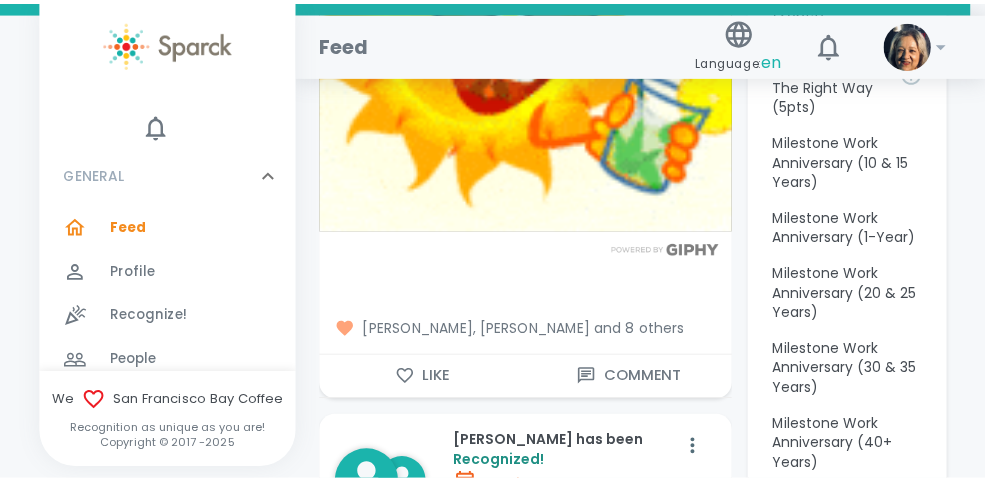 scroll, scrollTop: 0, scrollLeft: 0, axis: both 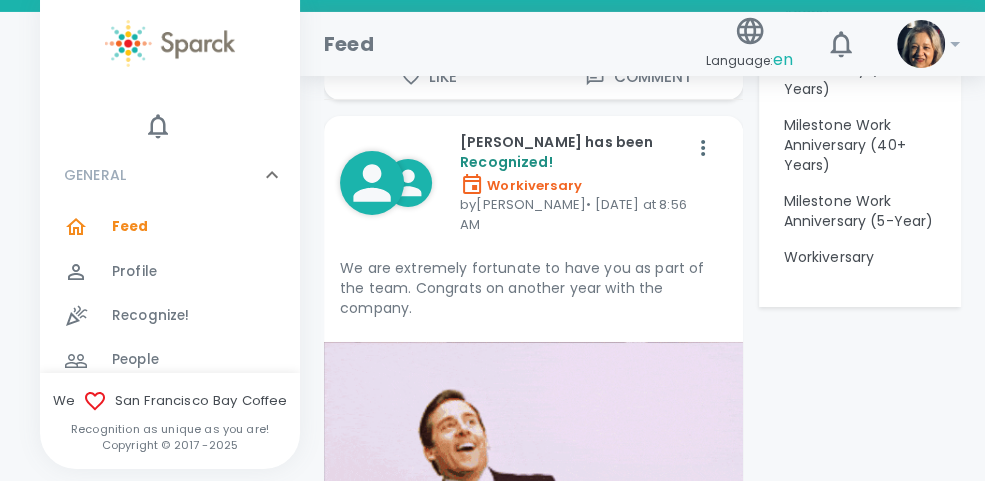 click on "GENERAL" at bounding box center (95, 175) 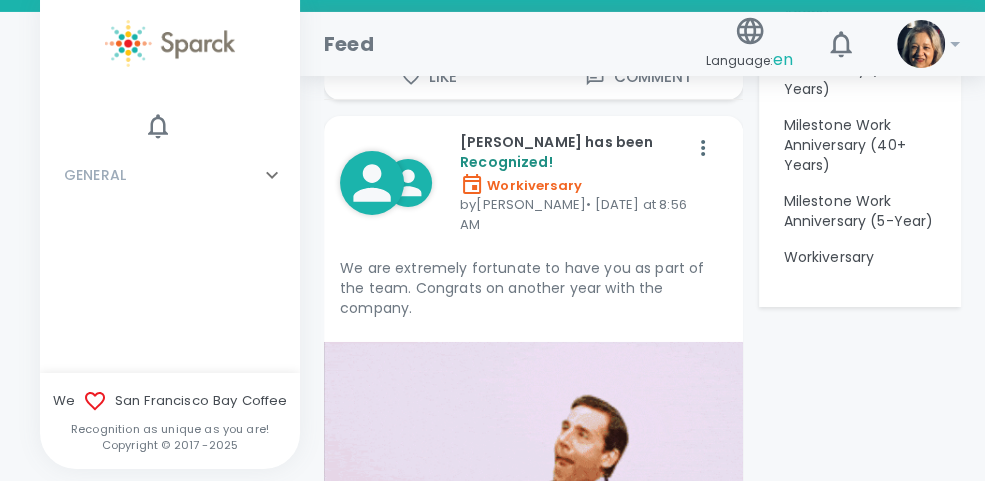 click on "GENERAL" at bounding box center (95, 175) 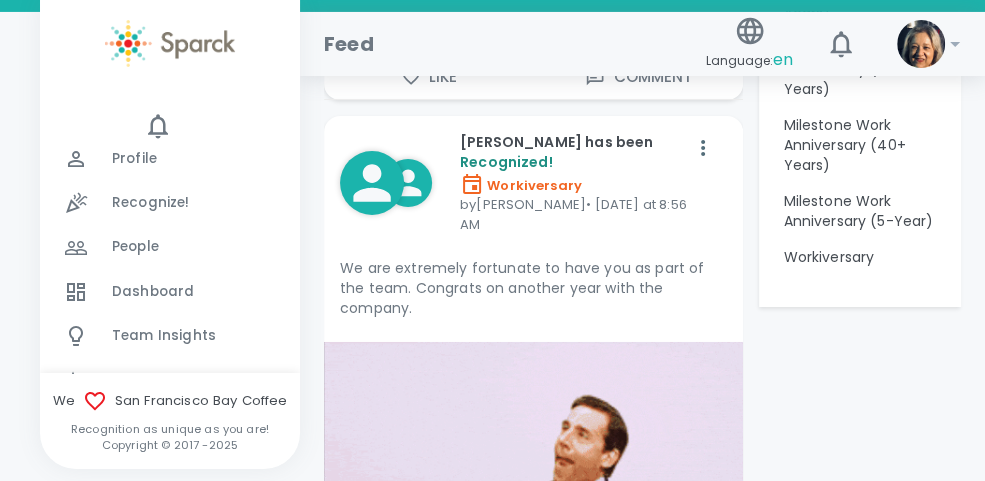 scroll, scrollTop: 150, scrollLeft: 0, axis: vertical 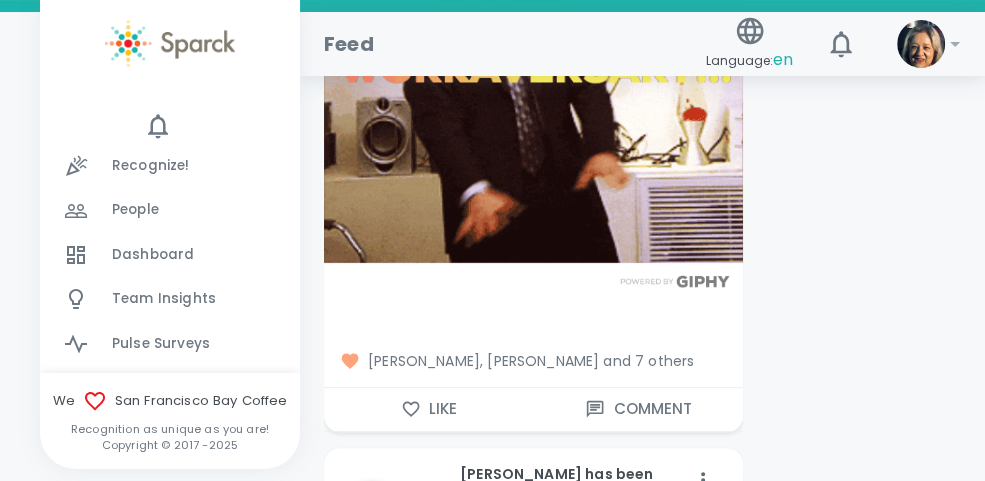 click on "Espresso Yourself x ​ This suggestion will be sent to the organization administrator for review. Make this suggestion anonymous Submit your ideas Our Purpose To cultivate unrivaled quality, strong partnerships and sustainable practices by pouring our hearts into every cup. Our Core Values Blend Focus With Creativity Espresso Yourself Grow Your Knowledge Pour Your Heart Into It Produce Results The Right Way Our Recognition Areas Above & Beyond Above & Beyond (10pts) Above & Beyond (15pts) Above & Beyond (20pts) Above & Beyond (5pts) Birthday Core Value:  Blend Focus With Creativity Core Value:  Blend Focus With Creativity (10pts) Core Value:  Blend Focus With Creativity (15pts) Core Value: Blend Focus With Creativity (20pts) Core Value: Blend Focus With Creativity (5pts) Core Value:  Espresso Yourself Core Value:  Espresso Yourself (10pts) Core Value:  Espresso Yourself (15pts) Core Value:  Espresso Yourself (20pts) Core Value:  Espresso Yourself (5pts) Core Value:  Grow Your Knowledge Workiversary" at bounding box center [852, 2606] 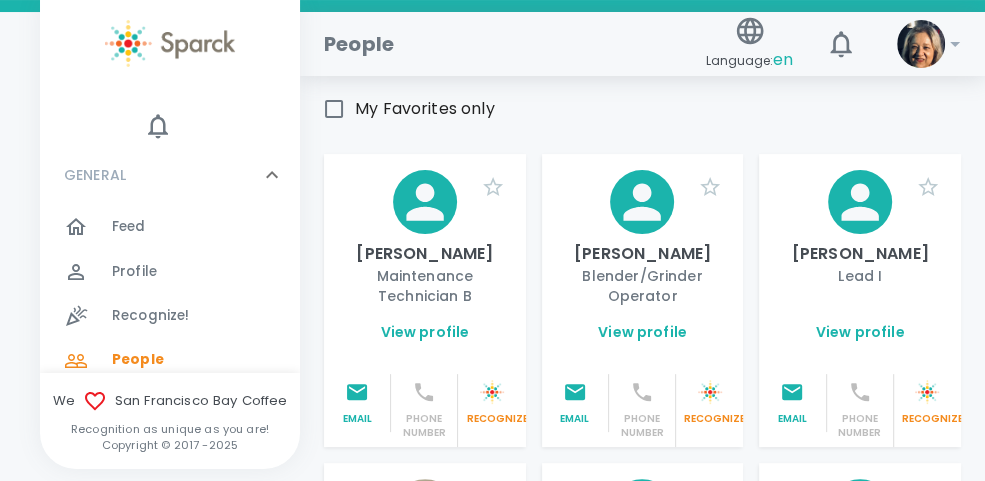 scroll, scrollTop: 3871, scrollLeft: 0, axis: vertical 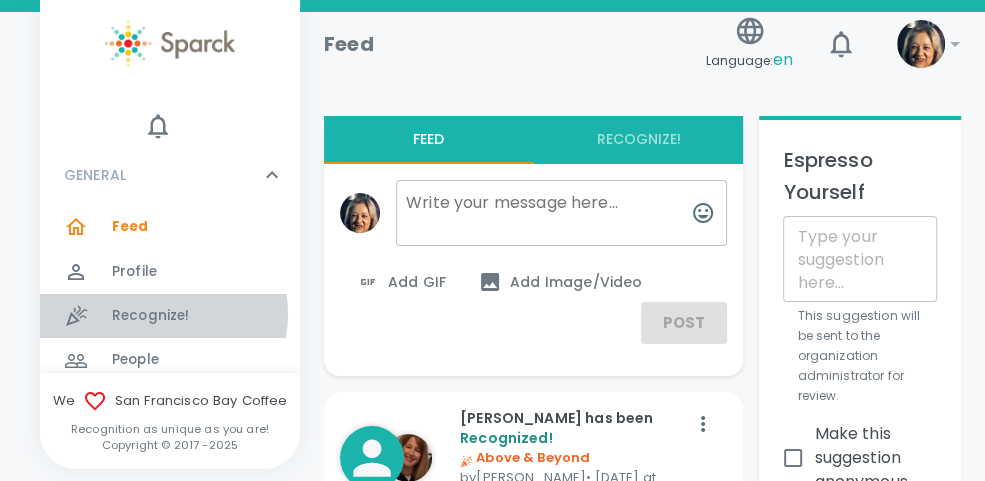 click on "Recognize!" at bounding box center [151, 316] 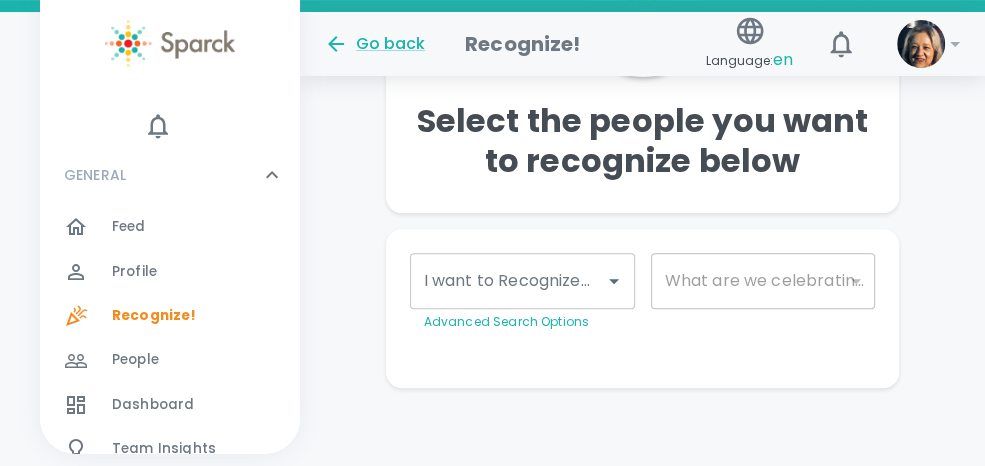 scroll, scrollTop: 324, scrollLeft: 0, axis: vertical 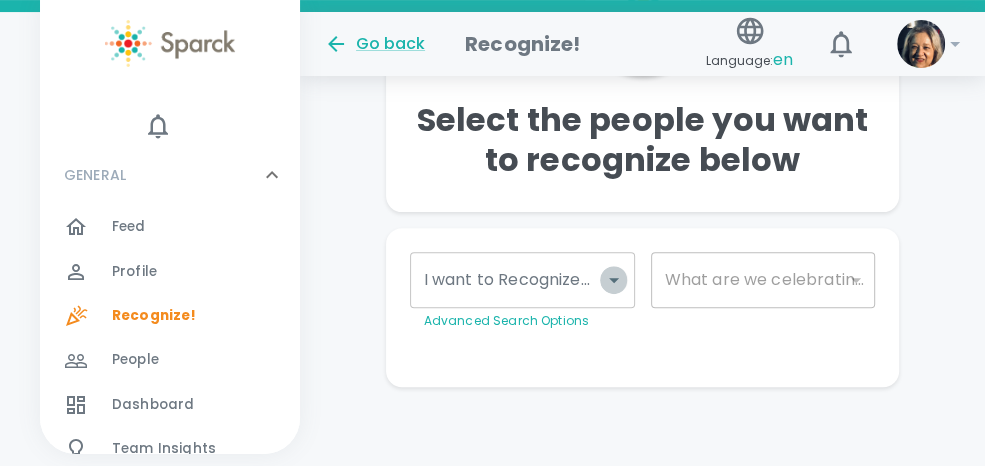 click 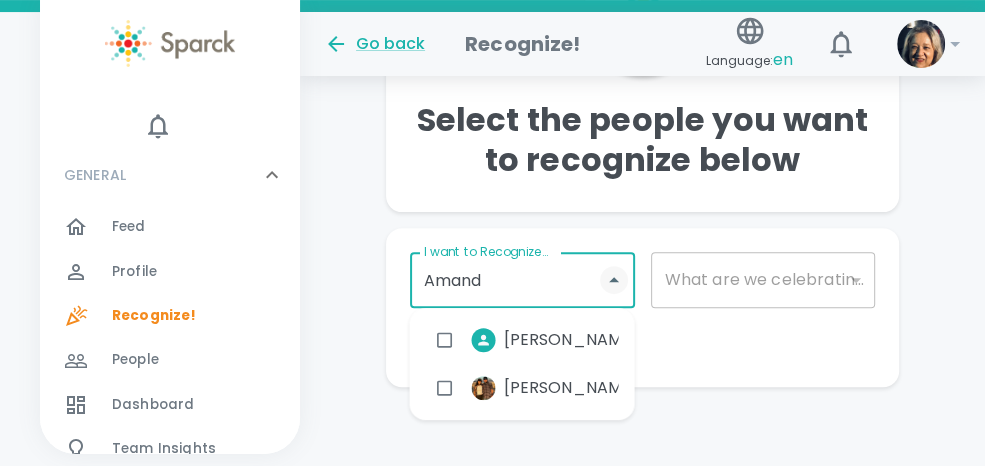 type on "Amanda" 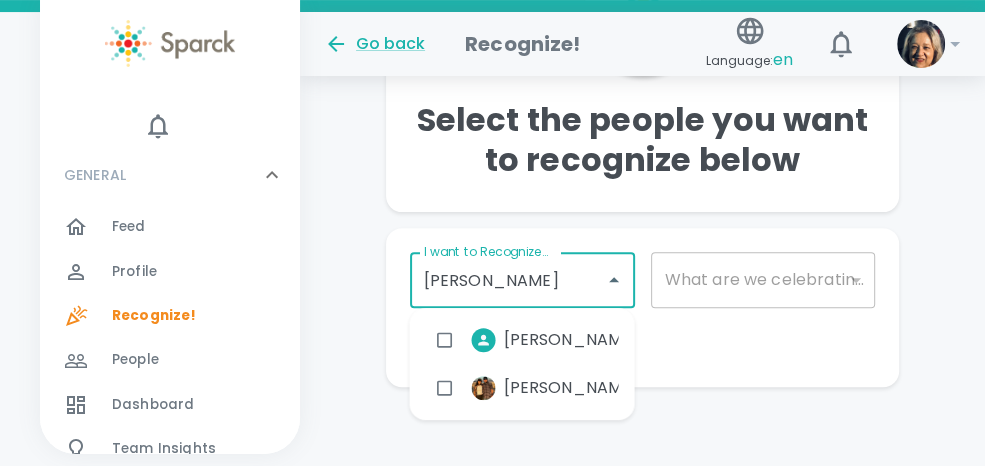 click on "Amanda Geer" at bounding box center (570, 340) 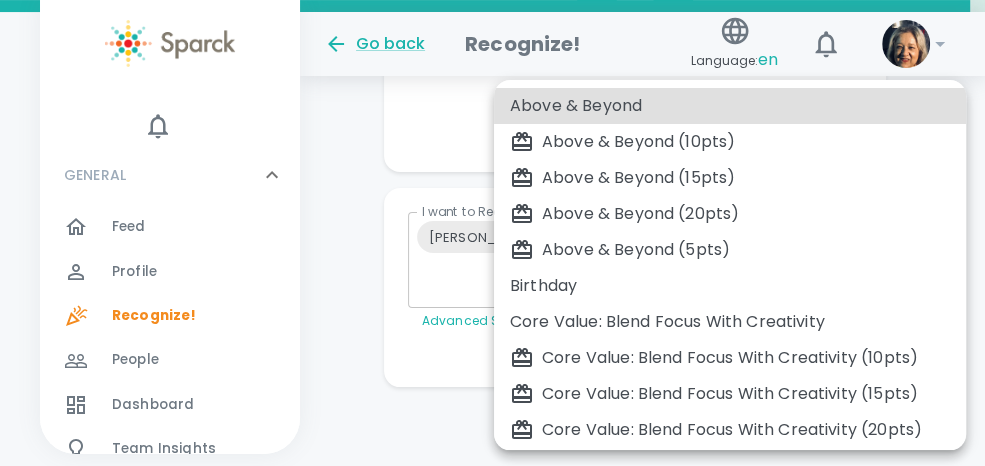 scroll, scrollTop: 309, scrollLeft: 0, axis: vertical 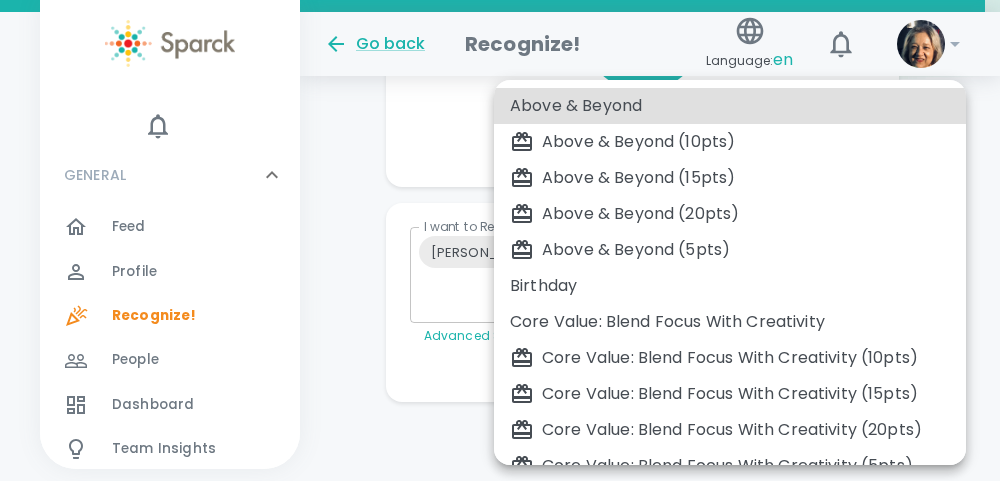 click on "Skip Navigation   Go back Recognize! Language:  en 0 ! GENERAL 0 Feed 0 Profile 0 Recognize! 0 People 0 Dashboard 0 Team Insights 0 Pulse Surveys 0 Who are we going to recognize today? Amanda Geer I want to Recognize... Amanda Geer I want to Recognize... Advanced Search Options What are we celebrating? ​ What are we celebrating? Personalize Your Recognition  ("Sparck") Need Some Ideas?   Add GIF Add Image/Video Add Card Make This Private Preview Send English Español Above & Beyond Above & Beyond (10pts) Above & Beyond (15pts) Above & Beyond (20pts) Above & Beyond (5pts) Birthday Core Value:  Blend Focus With Creativity Core Value:  Blend Focus With Creativity (10pts) Core Value:  Blend Focus With Creativity (15pts) Core Value: Blend Focus With Creativity (20pts) Core Value: Blend Focus With Creativity (5pts) Core Value:  Espresso Yourself Core Value:  Espresso Yourself (10pts) Core Value:  Espresso Yourself (15pts) Core Value:  Espresso Yourself (20pts) Core Value:  Espresso Yourself (5pts) Workiversary" at bounding box center [500, 86] 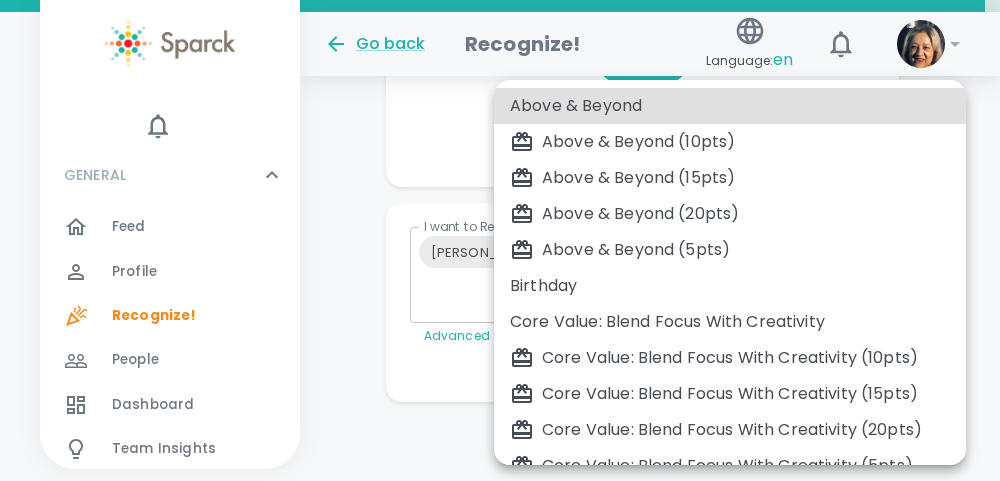 click on "Birthday" at bounding box center (730, 286) 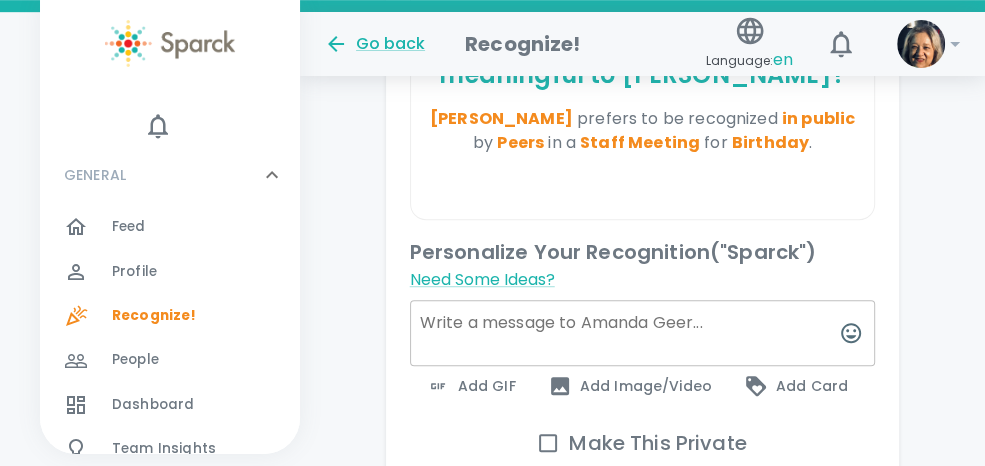 scroll, scrollTop: 809, scrollLeft: 0, axis: vertical 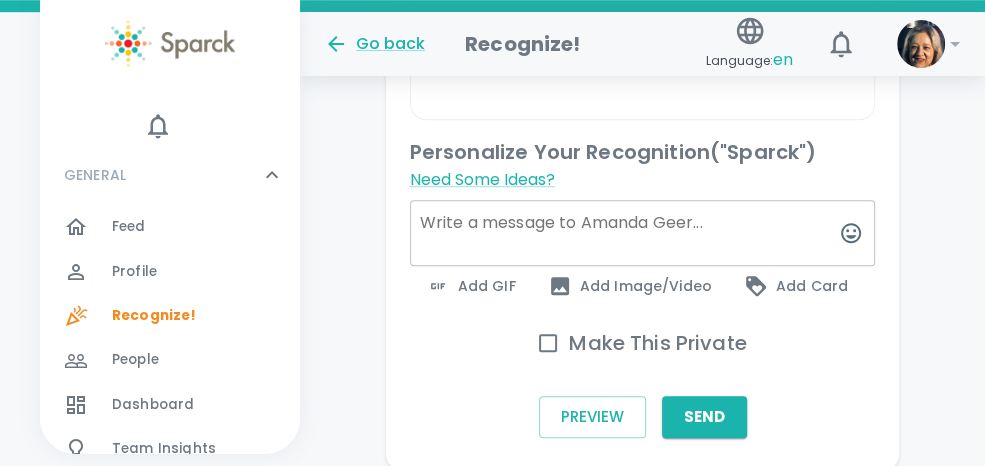 click on "Add Image/Video" at bounding box center (630, 286) 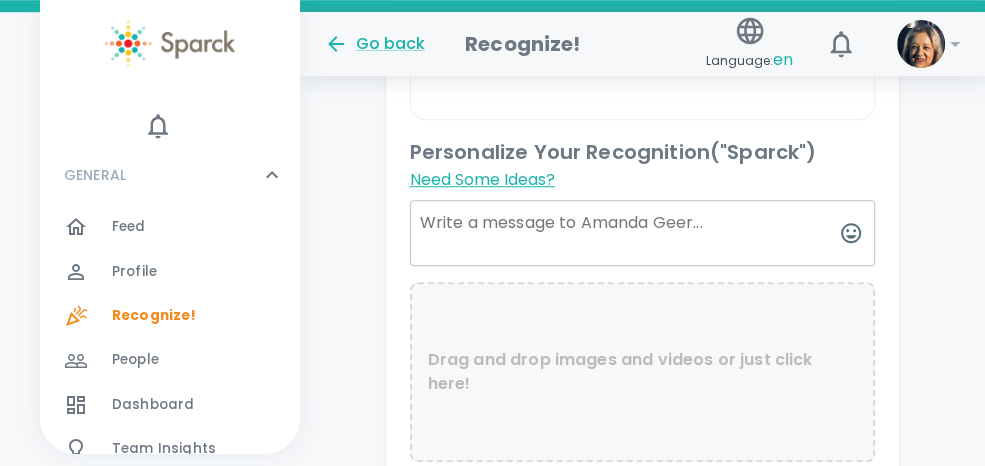 click on "Need Some Ideas?" at bounding box center (482, 180) 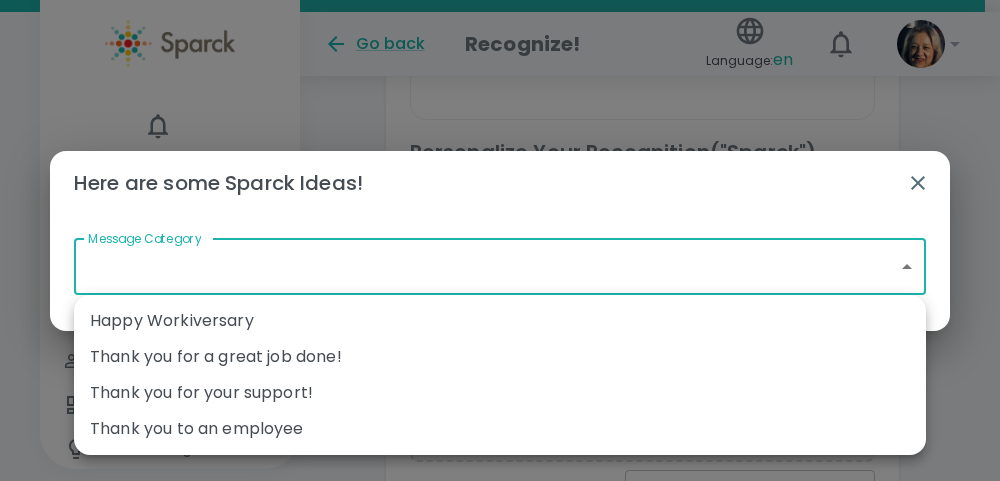 click on "Skip Navigation   Go back Recognize! Language:  en 0 ! GENERAL 0 Feed 0 Profile 0 Recognize! 0 People 0 Dashboard 0 Team Insights 0 Pulse Surveys 0 Who are we going to recognize today? Amanda Geer I want to Recognize... Amanda Geer I want to Recognize... Advanced Search Options What are we celebrating? Birthday 2072 What are we celebrating? What will make this most meaningful to   Amanda Geer ? Amanda Geer   prefers to be recognized   in public   by   Peers   in a   Staff Meeting   for   Birthday . Personalize Your Recognition  ("Sparck") Need Some Ideas?   Drag and drop images and videos or just click here! or paste an image/video link: ​ Add GIF Add Image/Video Add Card Make This Private Preview Send English Español Here are some Sparck Ideas! Message Category ​ Message Category Happy Workiversary Thank you for a great job done! Thank you for your support! Thank you to an employee" at bounding box center (500, 0) 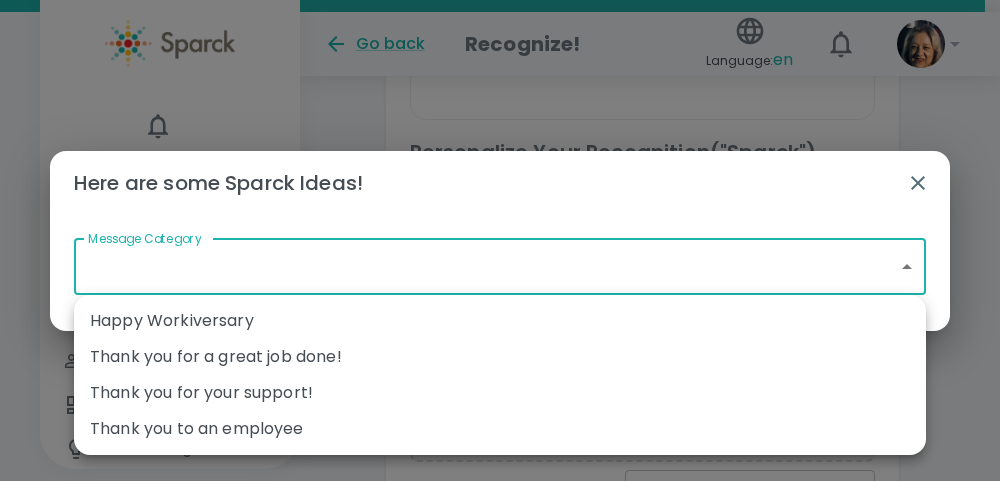 click at bounding box center (500, 240) 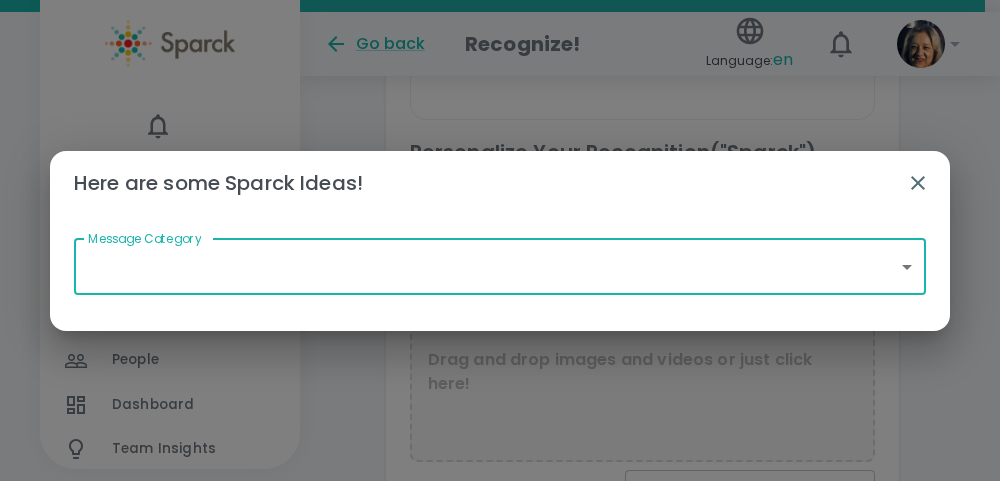 click 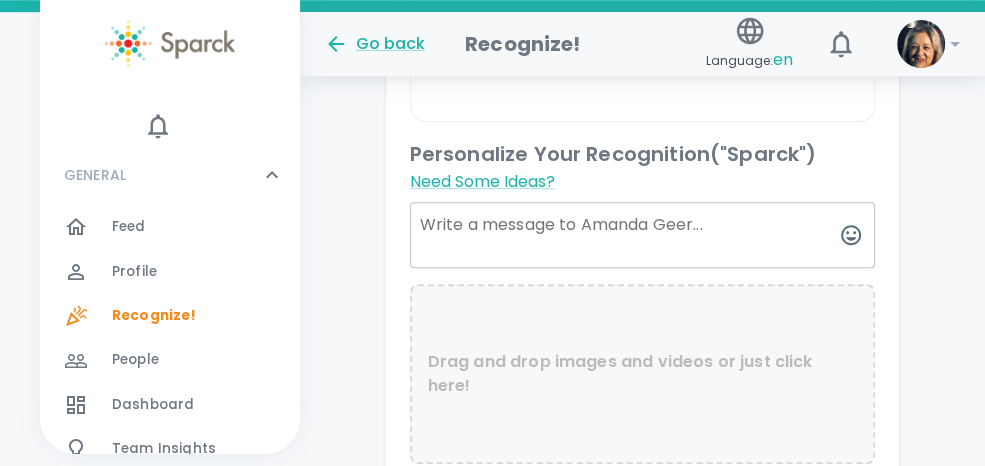 scroll, scrollTop: 809, scrollLeft: 0, axis: vertical 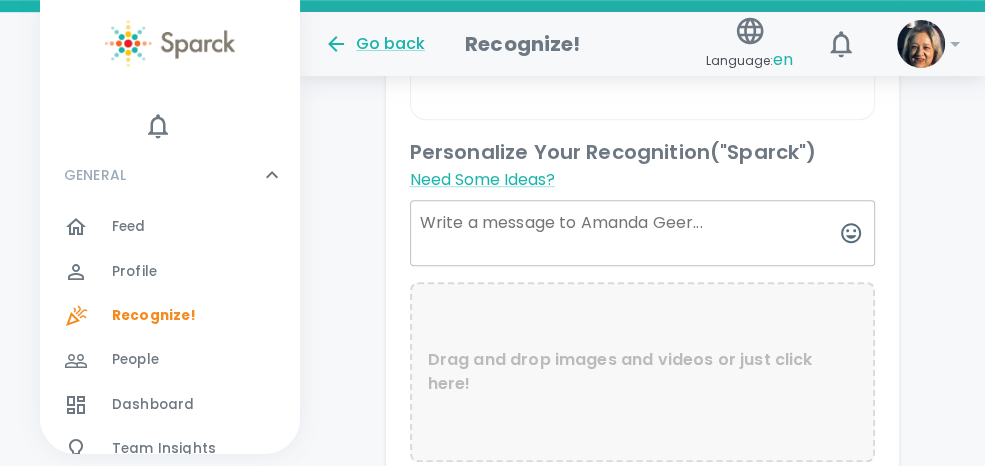 click at bounding box center [643, 233] 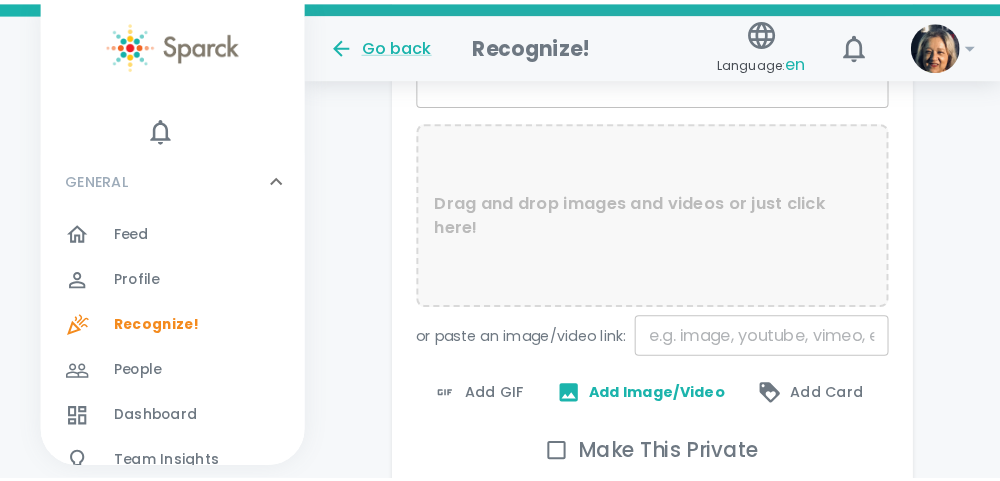 scroll, scrollTop: 1009, scrollLeft: 0, axis: vertical 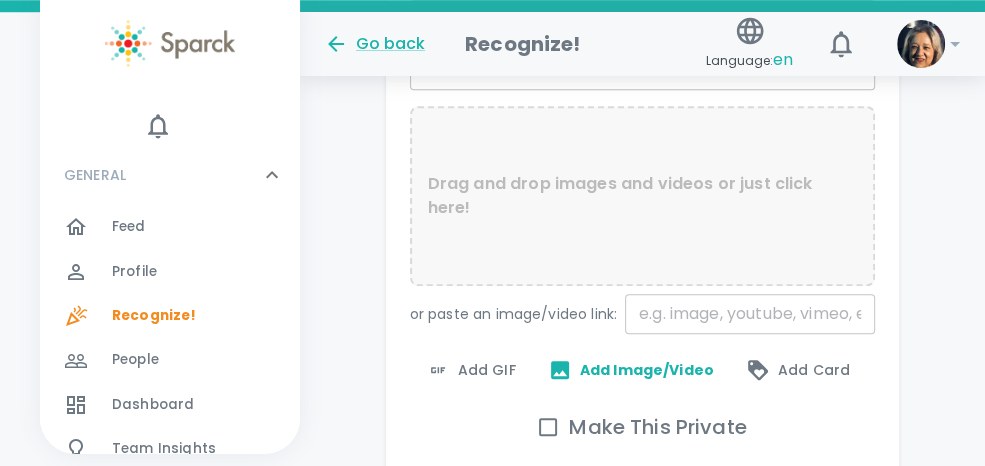 type on "Happiest of birthdays to a shining star!  And many more!" 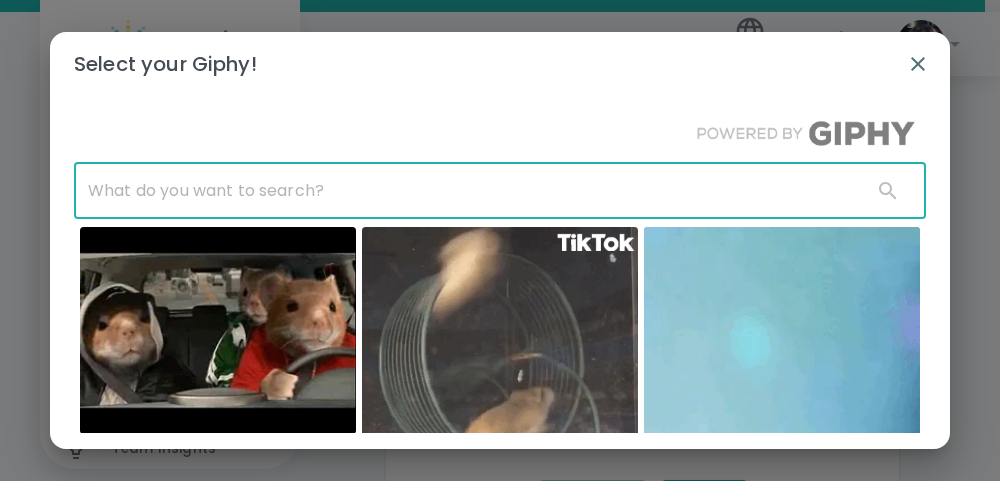click at bounding box center (465, 191) 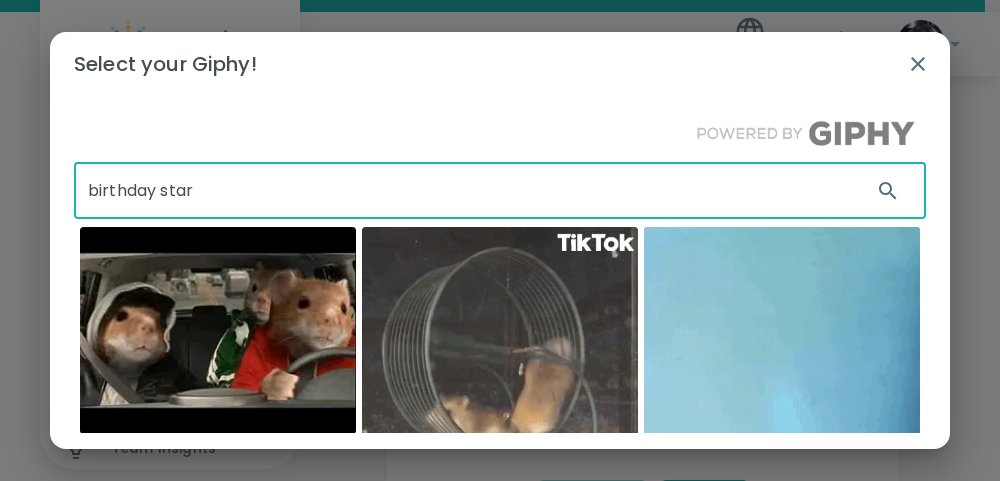 type on "birthday star" 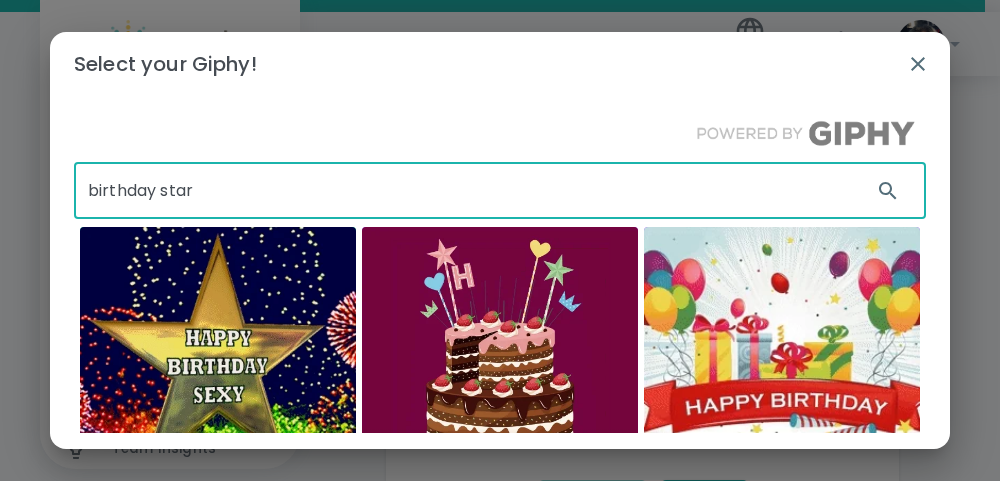 scroll, scrollTop: 4, scrollLeft: 0, axis: vertical 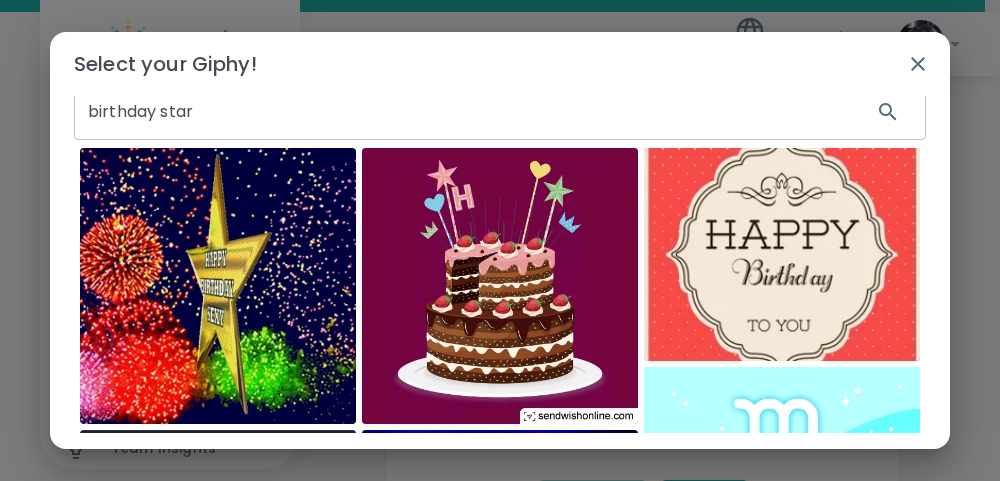 click at bounding box center [782, 254] 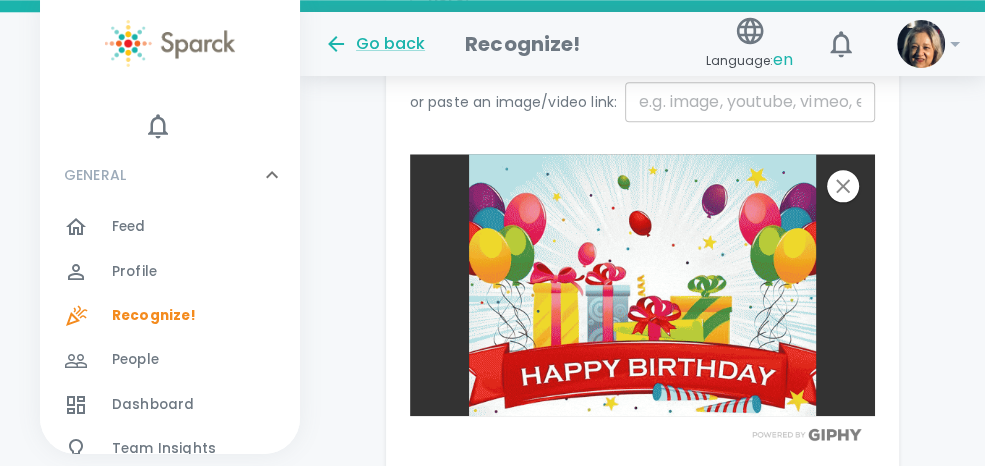 scroll, scrollTop: 1409, scrollLeft: 0, axis: vertical 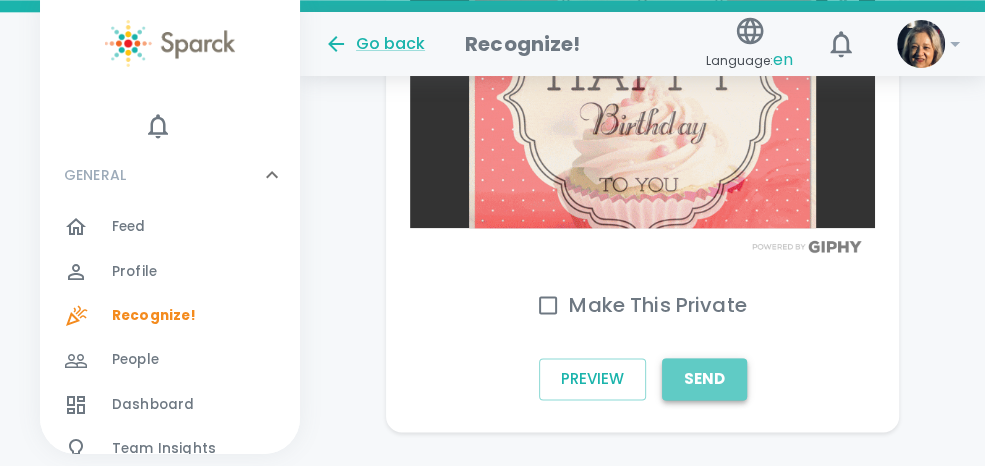 click on "Send" at bounding box center (704, 379) 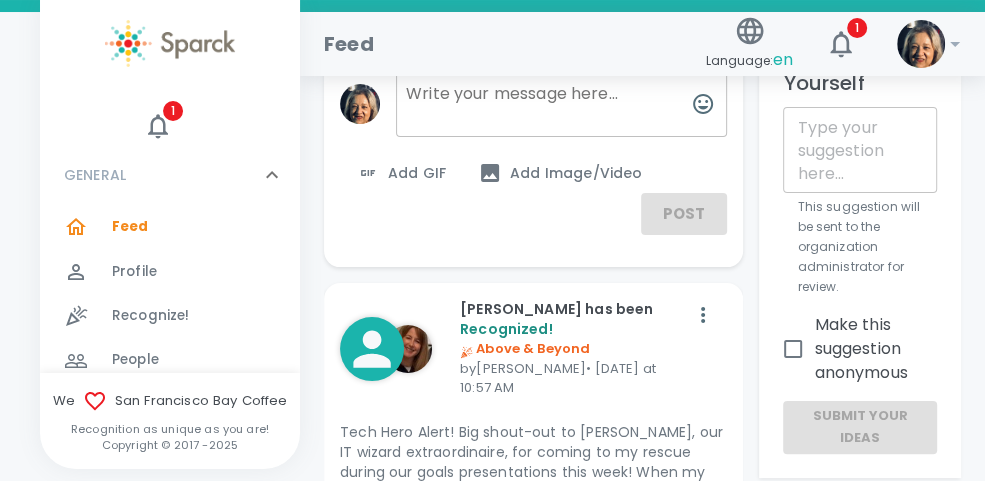 scroll, scrollTop: 0, scrollLeft: 0, axis: both 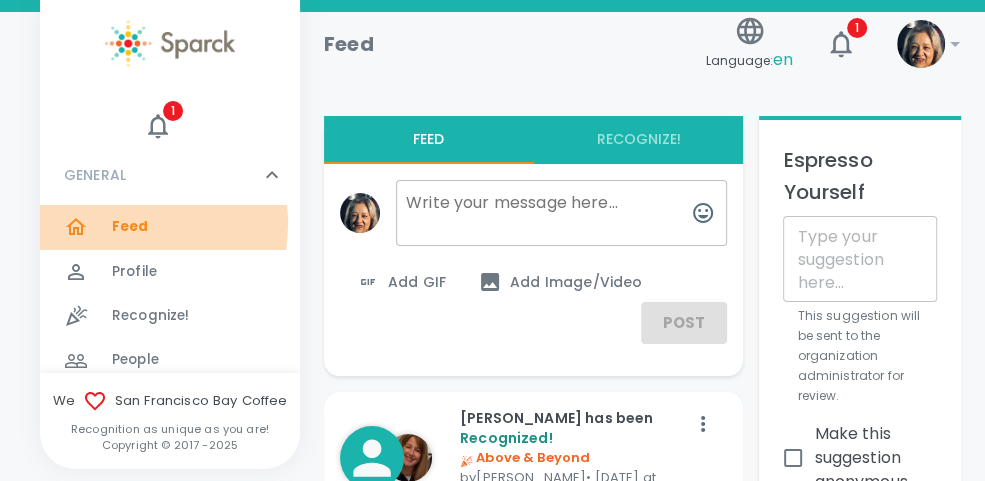 click on "Feed" at bounding box center [130, 227] 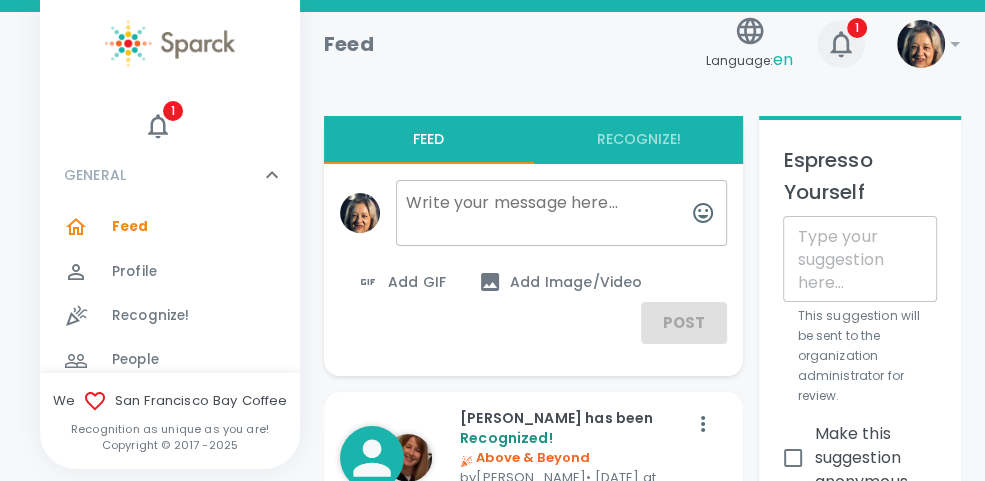click on "1" at bounding box center (857, 28) 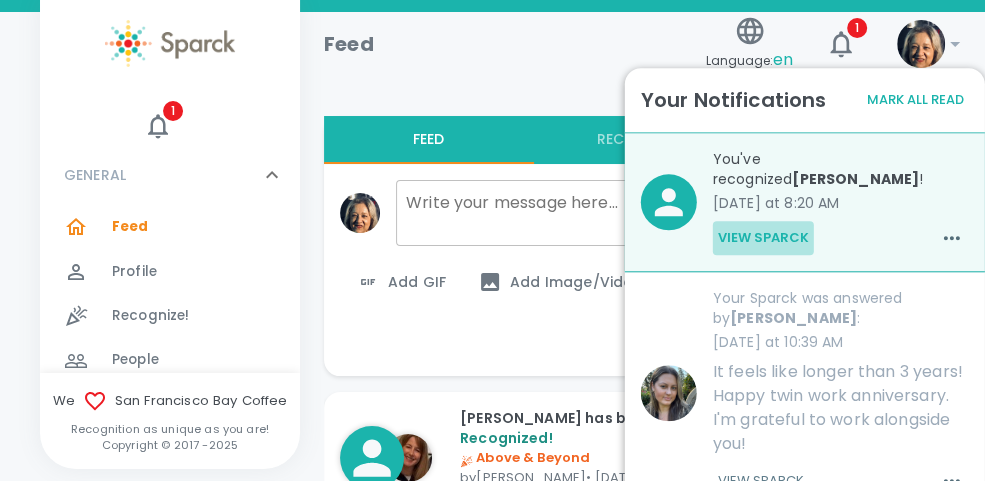 click on "View Sparck" at bounding box center [763, 238] 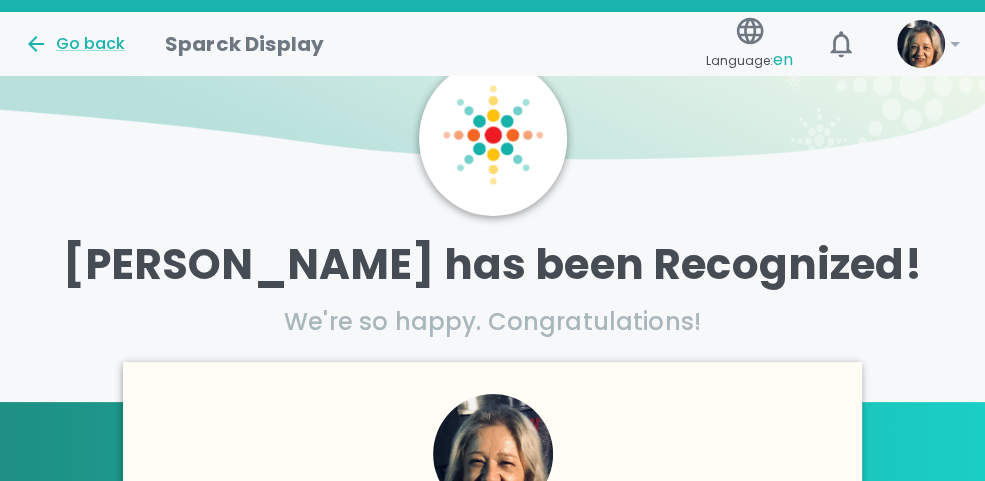 scroll, scrollTop: 0, scrollLeft: 0, axis: both 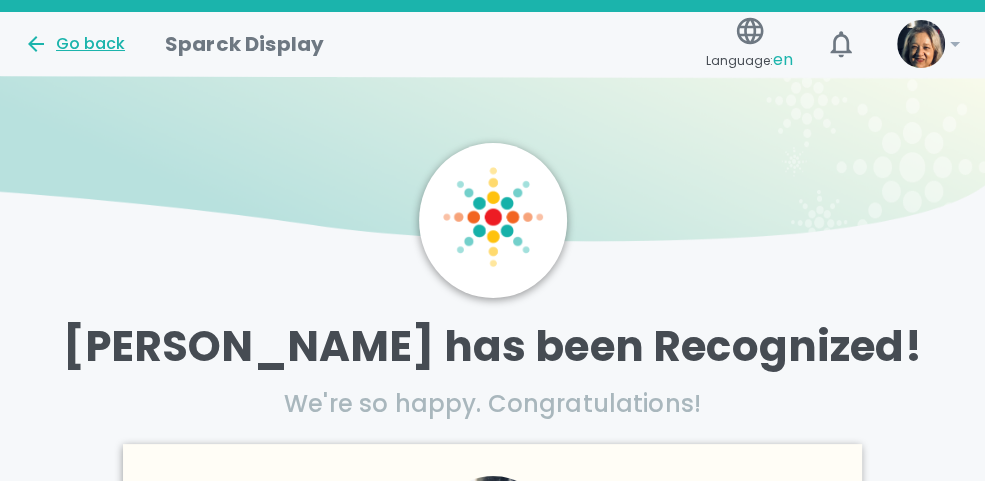 click on "Go back" at bounding box center (74, 44) 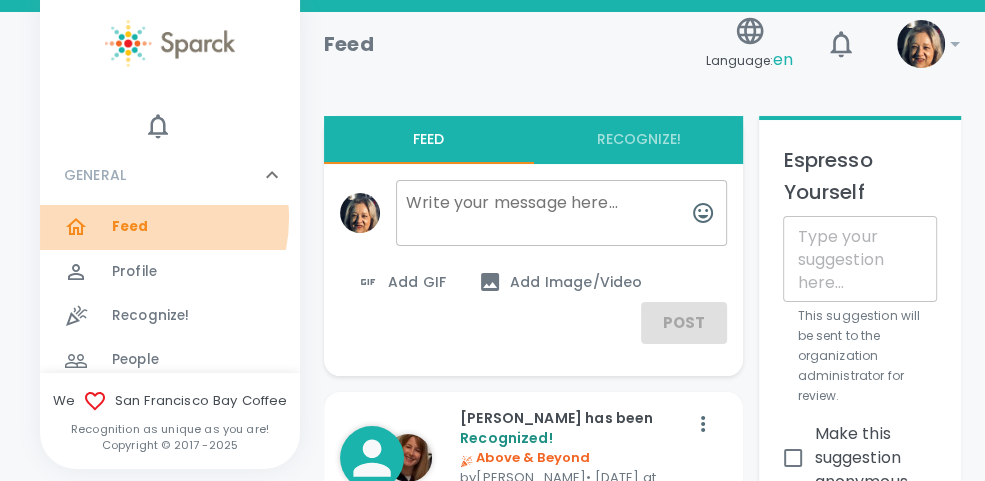 click on "Feed" at bounding box center [130, 227] 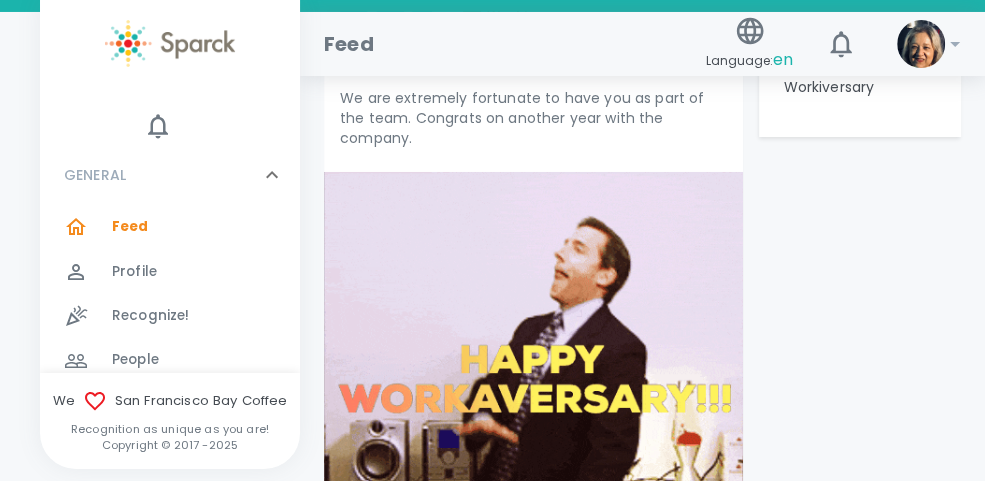scroll, scrollTop: 4400, scrollLeft: 0, axis: vertical 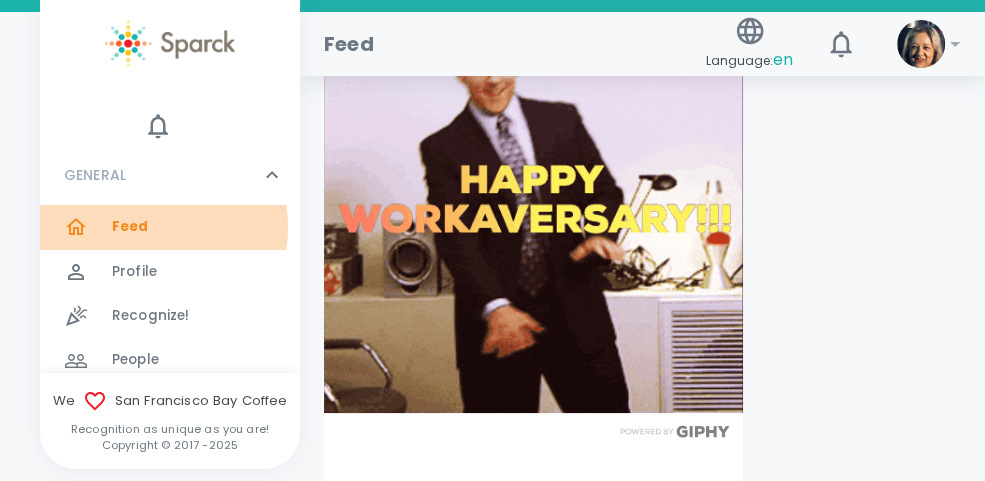 click on "Feed" at bounding box center (130, 227) 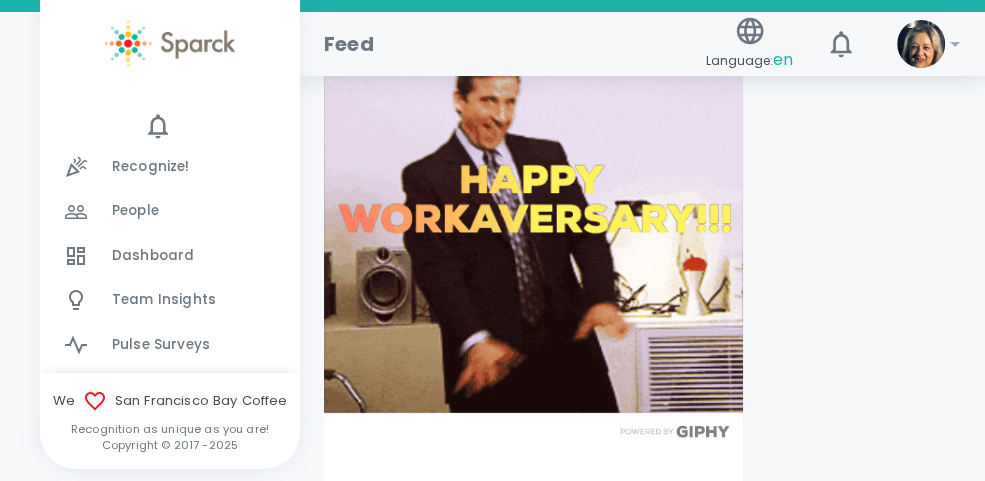 scroll, scrollTop: 150, scrollLeft: 0, axis: vertical 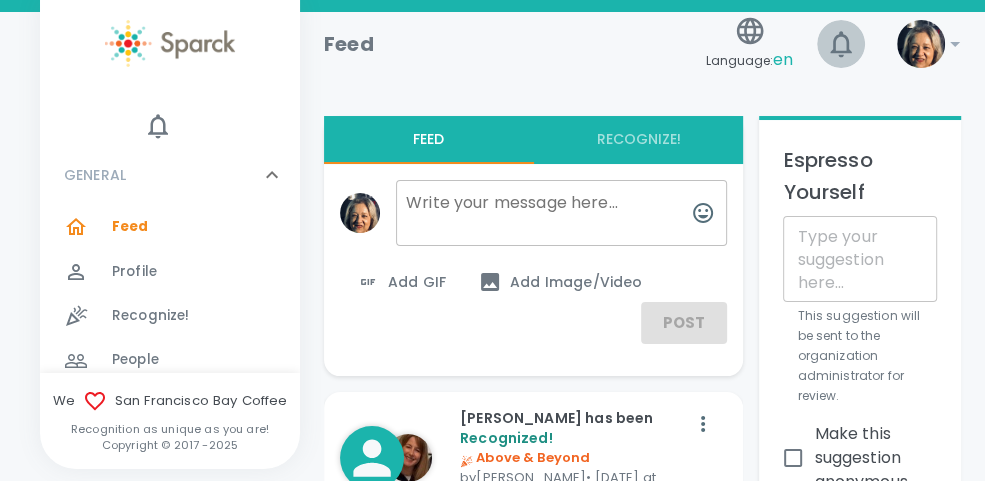 click 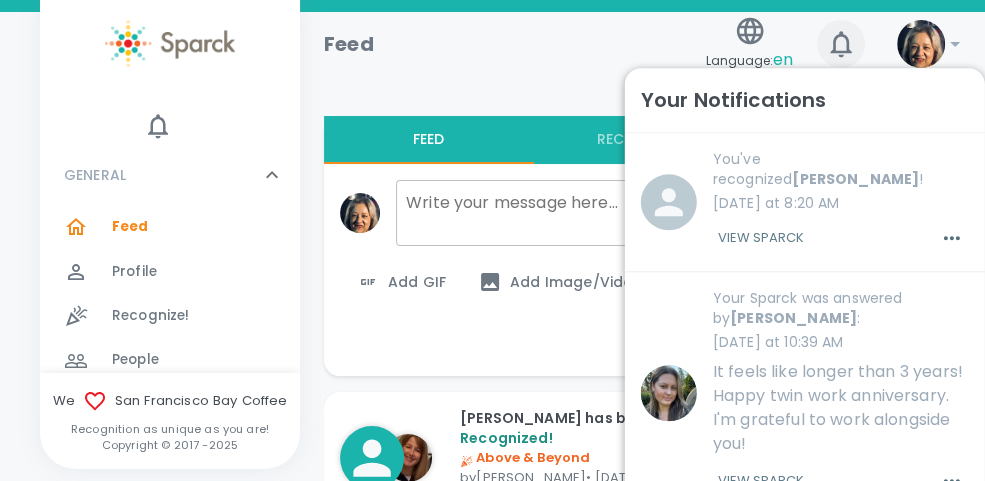 click 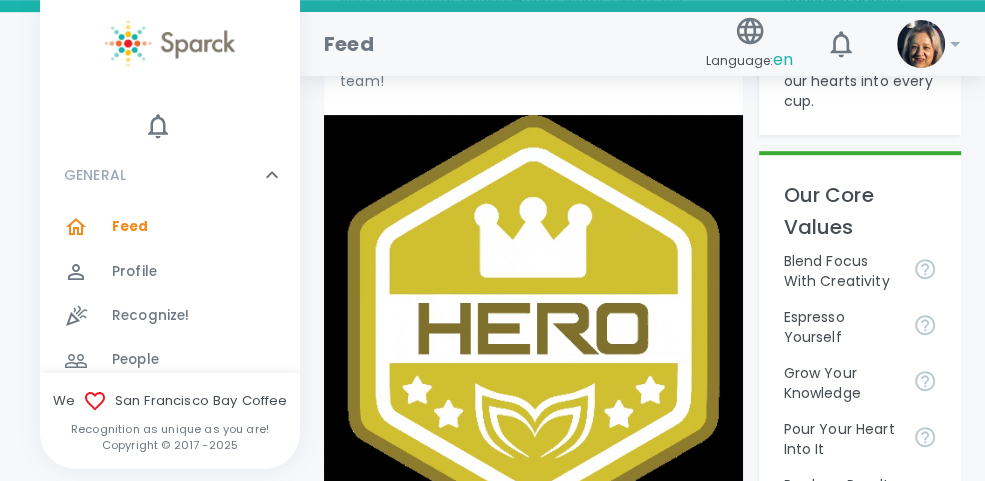 scroll, scrollTop: 800, scrollLeft: 0, axis: vertical 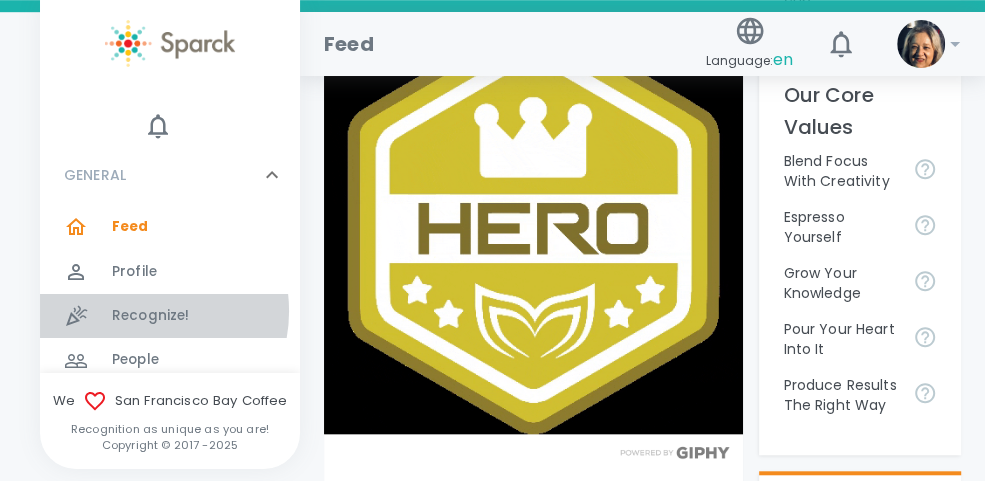click on "Recognize!" at bounding box center (151, 316) 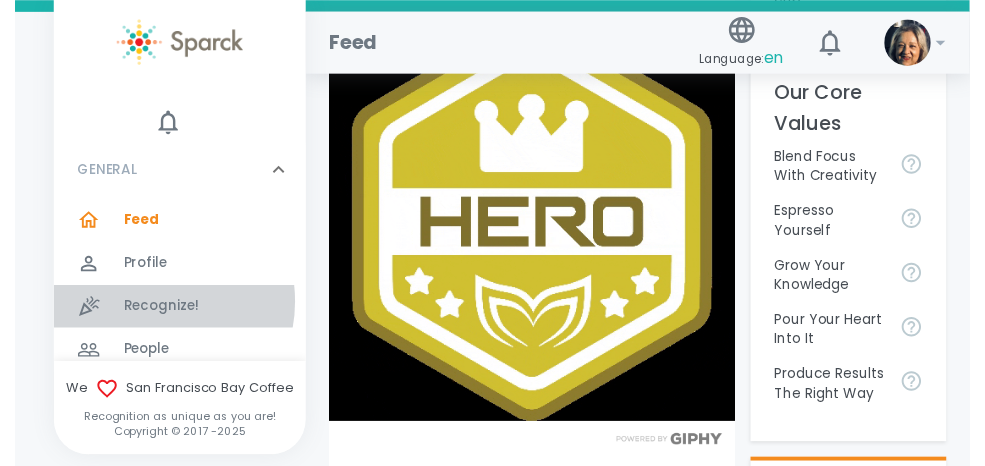 scroll, scrollTop: 324, scrollLeft: 0, axis: vertical 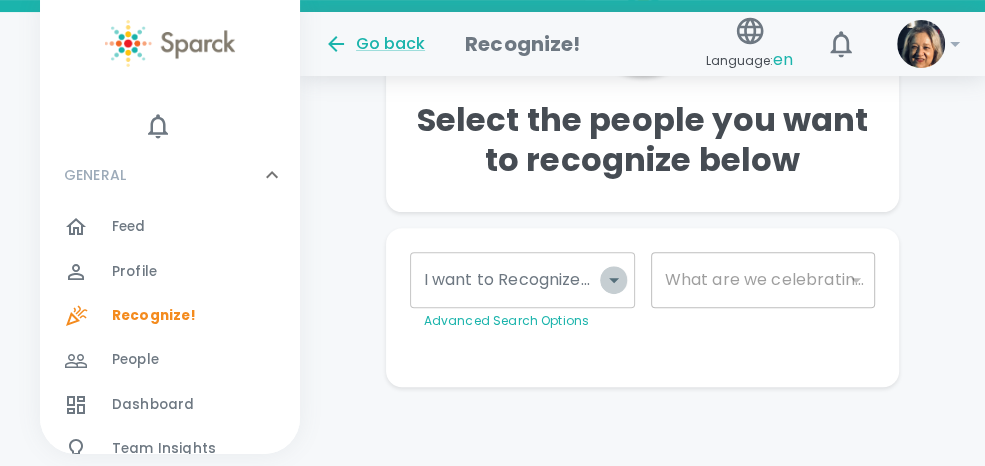 click 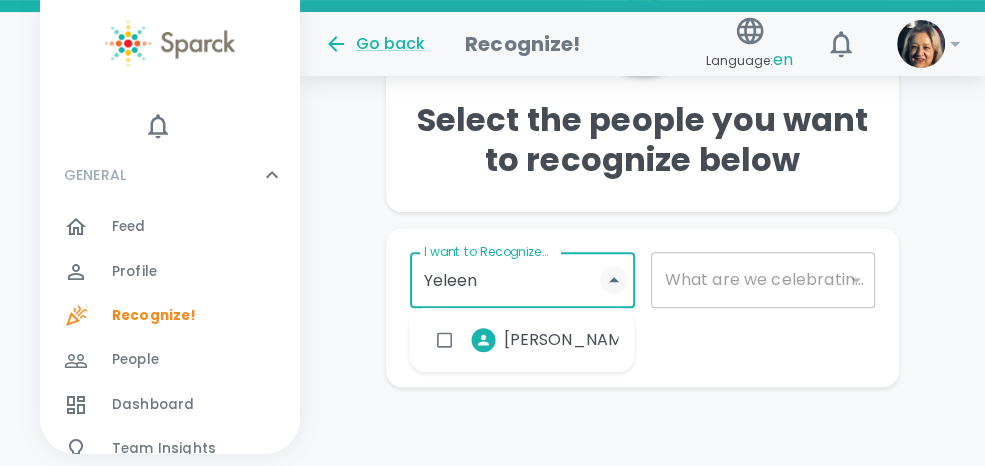 type on "Yeleena" 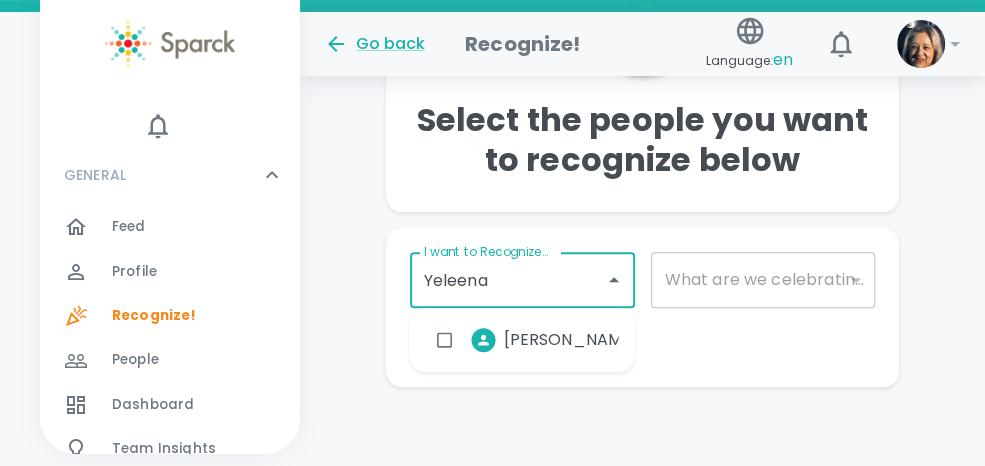 click on "Yeleena De Leal" at bounding box center [570, 340] 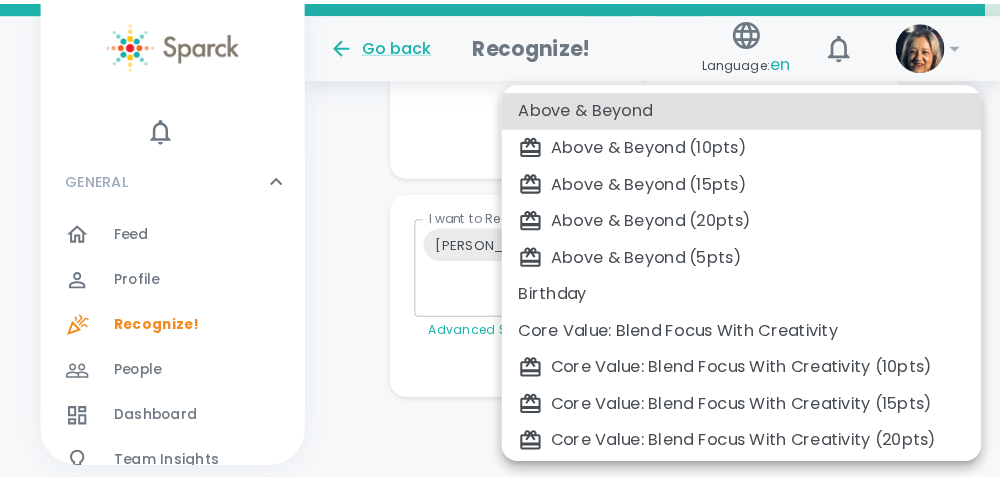 scroll, scrollTop: 309, scrollLeft: 0, axis: vertical 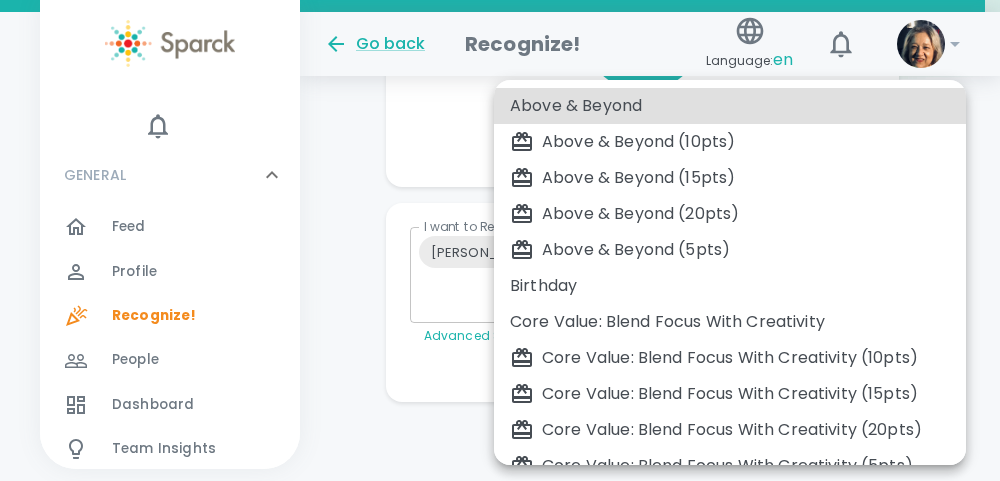 click on "Skip Navigation   Go back Recognize! Language:  en ! GENERAL 0 Feed 0 Profile 0 Recognize! 0 People 0 Dashboard 0 Team Insights 0 Pulse Surveys 0 Who are we going to recognize today? Yeleena De Leal I want to Recognize... Yeleena De Leal I want to Recognize... Advanced Search Options What are we celebrating? ​ What are we celebrating? Personalize Your Recognition  ("Sparck") Need Some Ideas?   Add GIF Add Image/Video Add Card Make This Private Preview Send English Español Above & Beyond Above & Beyond (10pts) Above & Beyond (15pts) Above & Beyond (20pts) Above & Beyond (5pts) Birthday Core Value:  Blend Focus With Creativity Core Value:  Blend Focus With Creativity (10pts) Core Value:  Blend Focus With Creativity (15pts) Core Value: Blend Focus With Creativity (20pts) Core Value: Blend Focus With Creativity (5pts) Core Value:  Espresso Yourself Core Value:  Espresso Yourself (10pts) Core Value:  Espresso Yourself (15pts) Core Value:  Espresso Yourself (20pts) Core Value:  Espresso Yourself (5pts)" at bounding box center [500, 86] 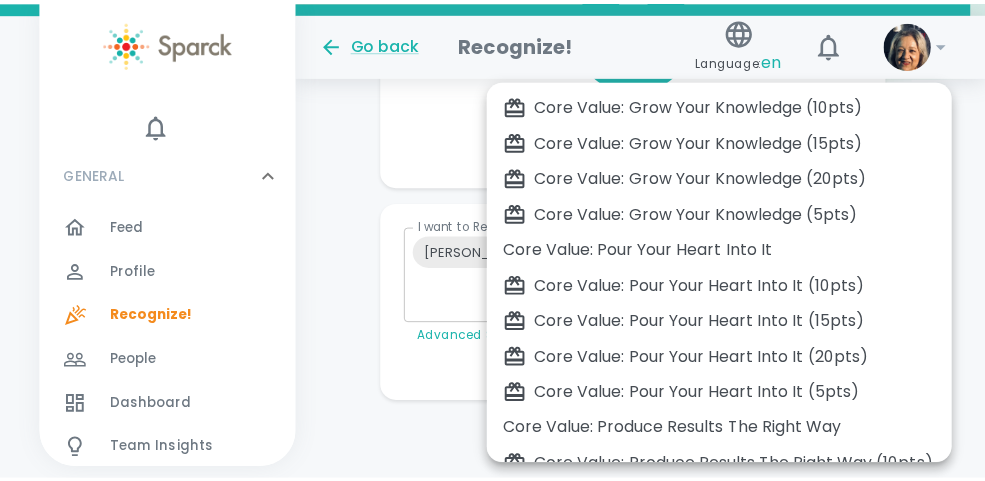 scroll, scrollTop: 600, scrollLeft: 0, axis: vertical 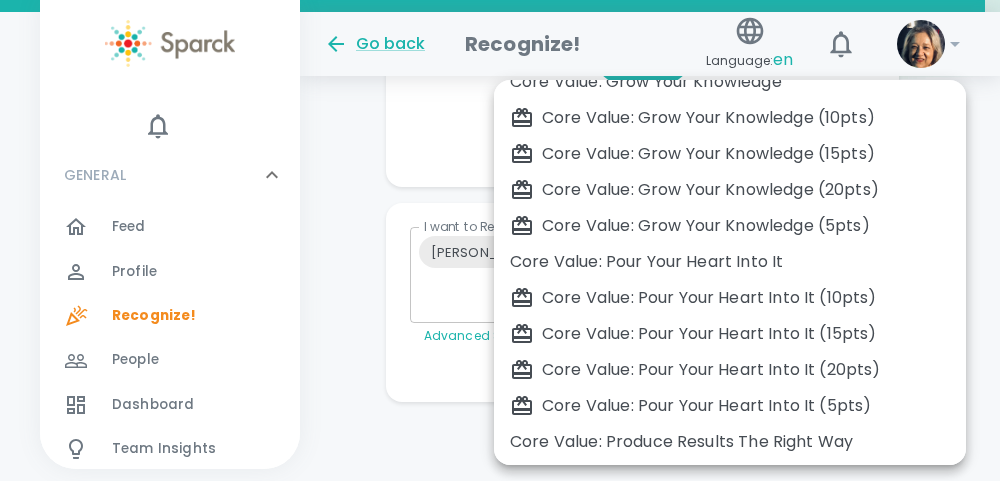 click at bounding box center (500, 240) 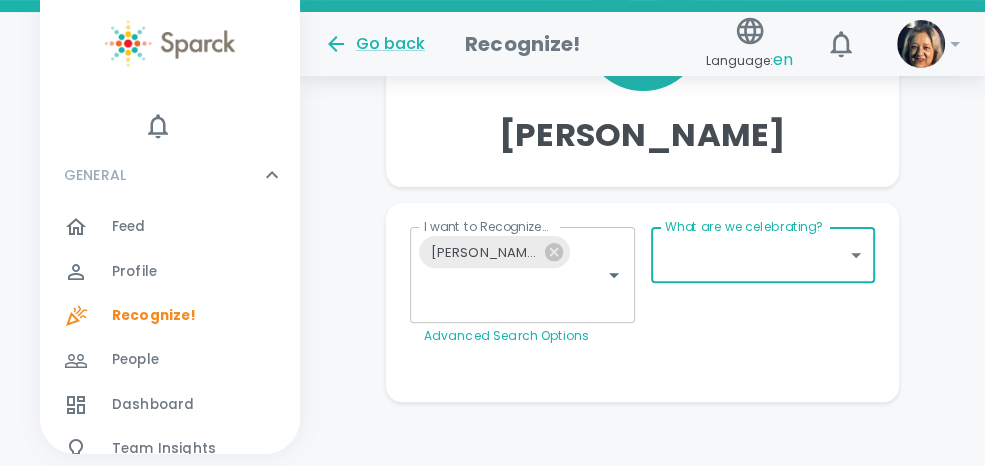 click on "Feed" at bounding box center [129, 227] 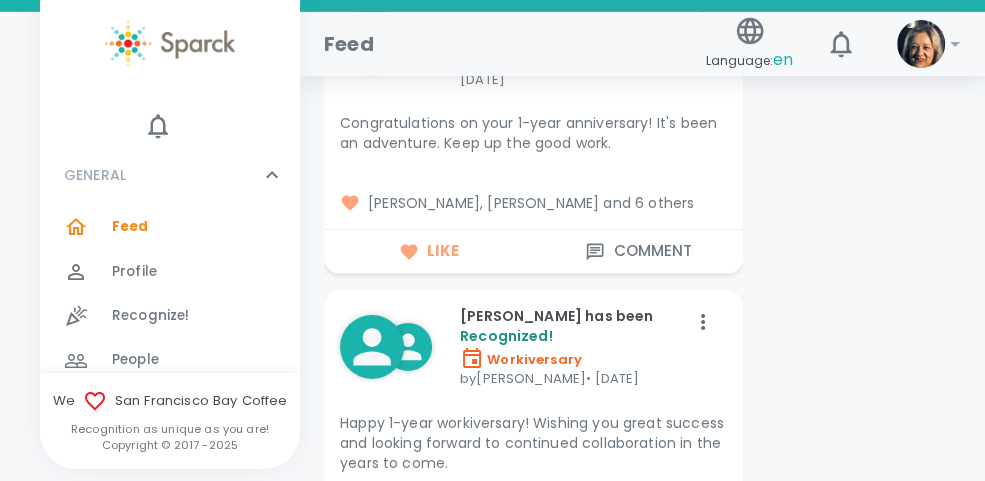 scroll, scrollTop: 8400, scrollLeft: 0, axis: vertical 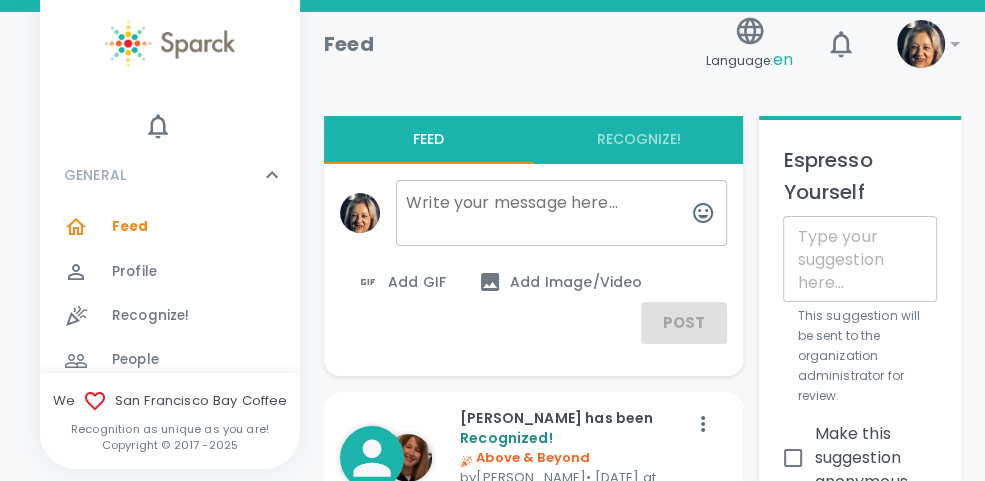click 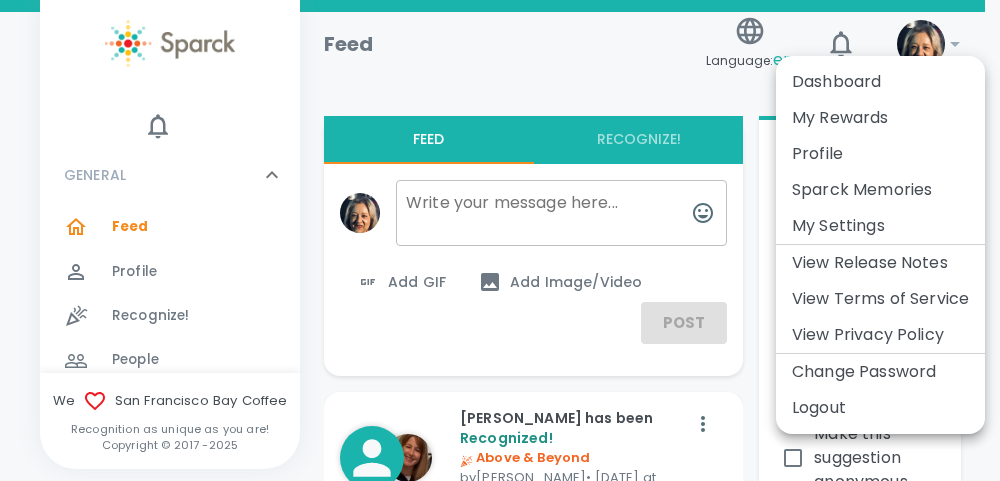 click at bounding box center [500, 240] 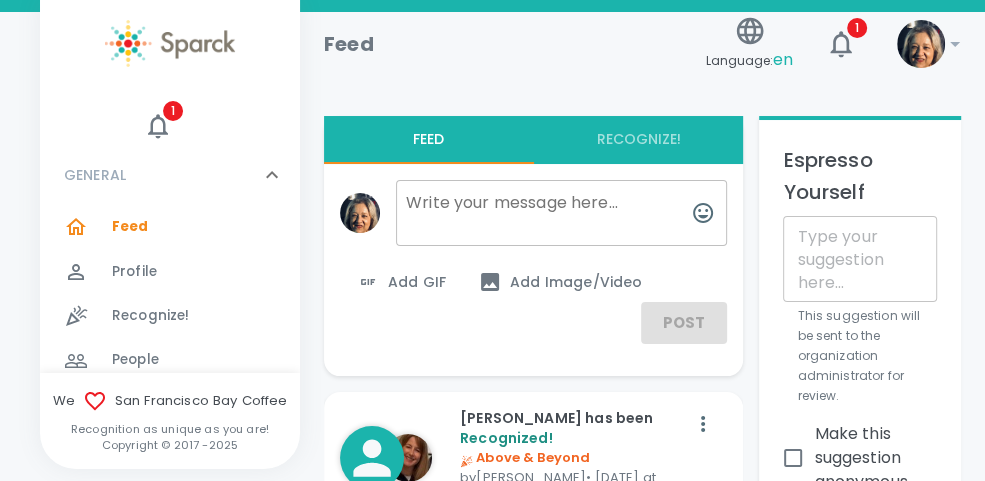click on "Feed" at bounding box center [130, 227] 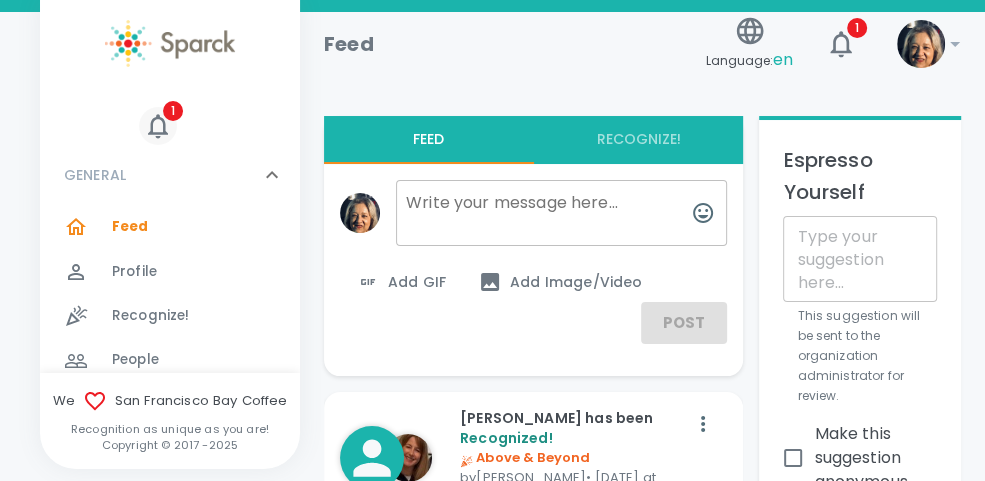 click on "1" at bounding box center (173, 111) 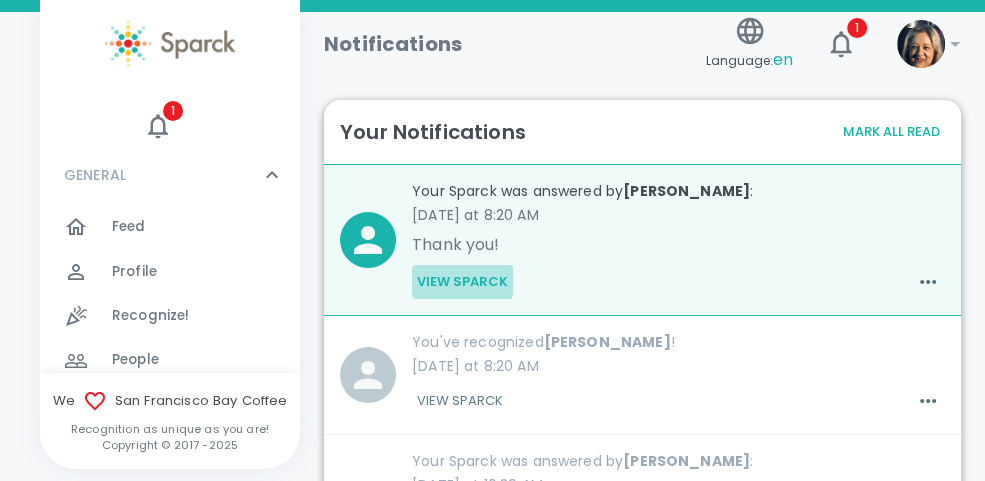 click on "View Sparck" at bounding box center (462, 282) 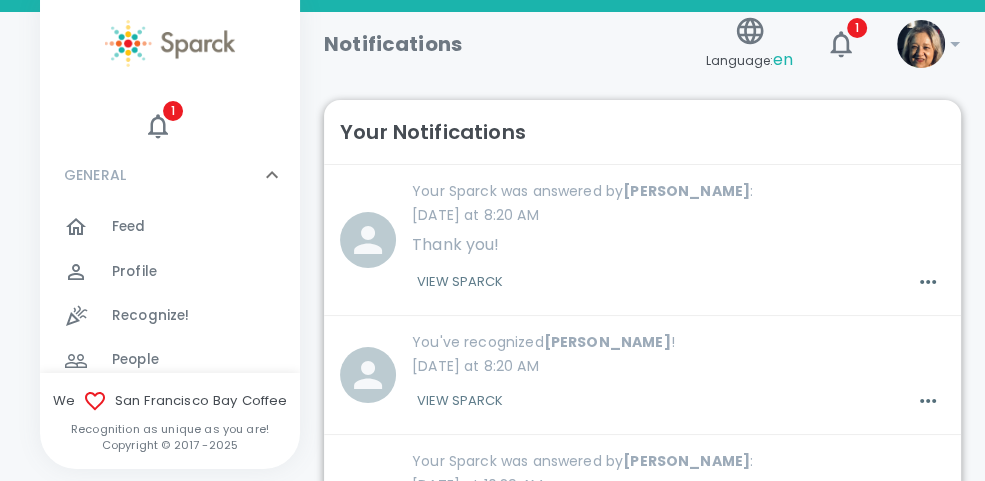 click on "View Sparck" at bounding box center (460, 401) 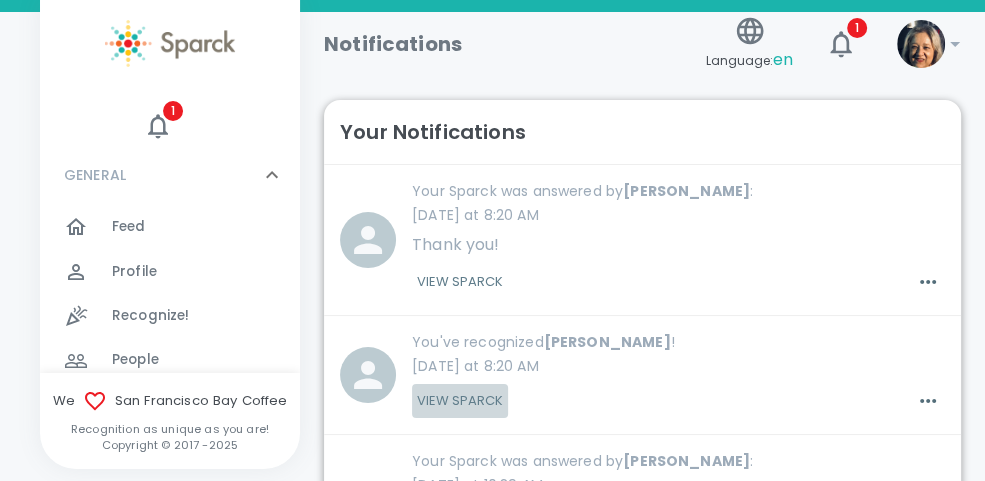 click on "View Sparck" at bounding box center (460, 401) 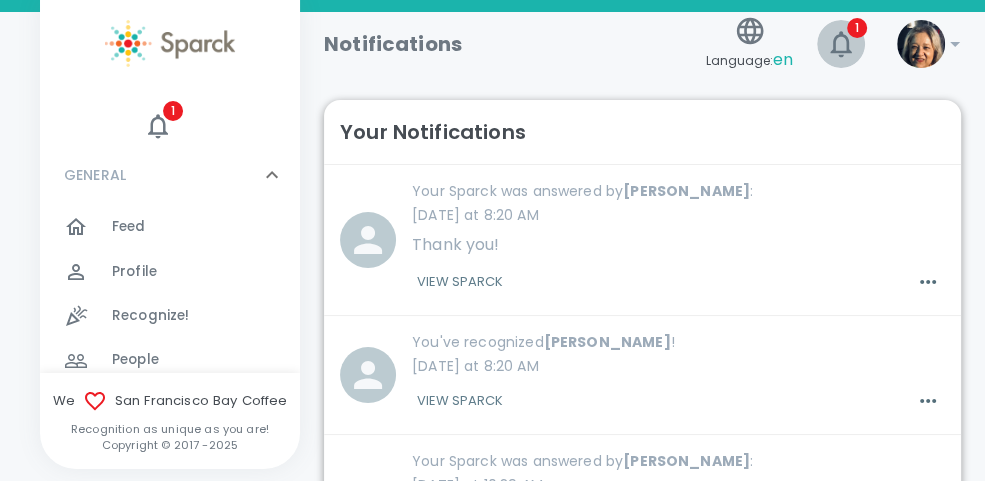 click on "1" at bounding box center (857, 28) 